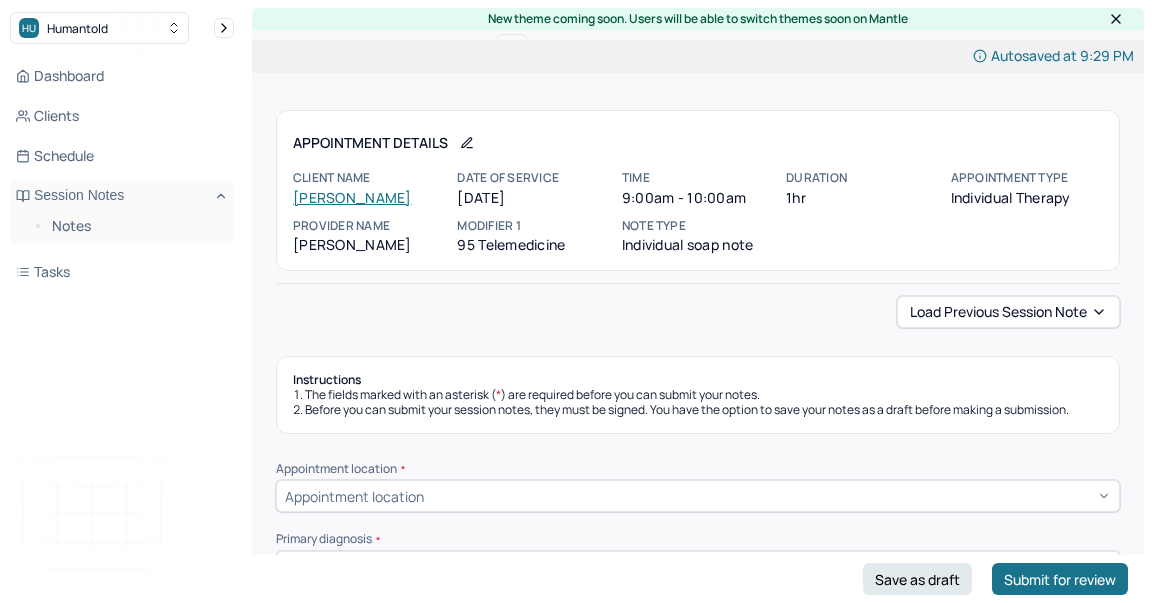 scroll, scrollTop: 0, scrollLeft: 0, axis: both 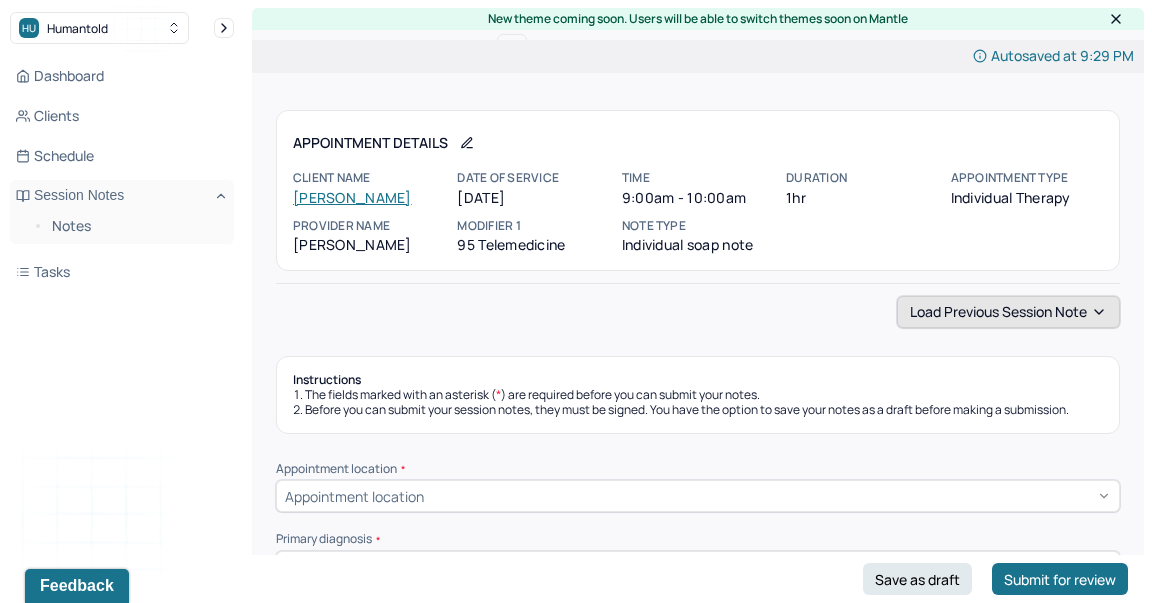 click on "Load previous session note" at bounding box center [1008, 312] 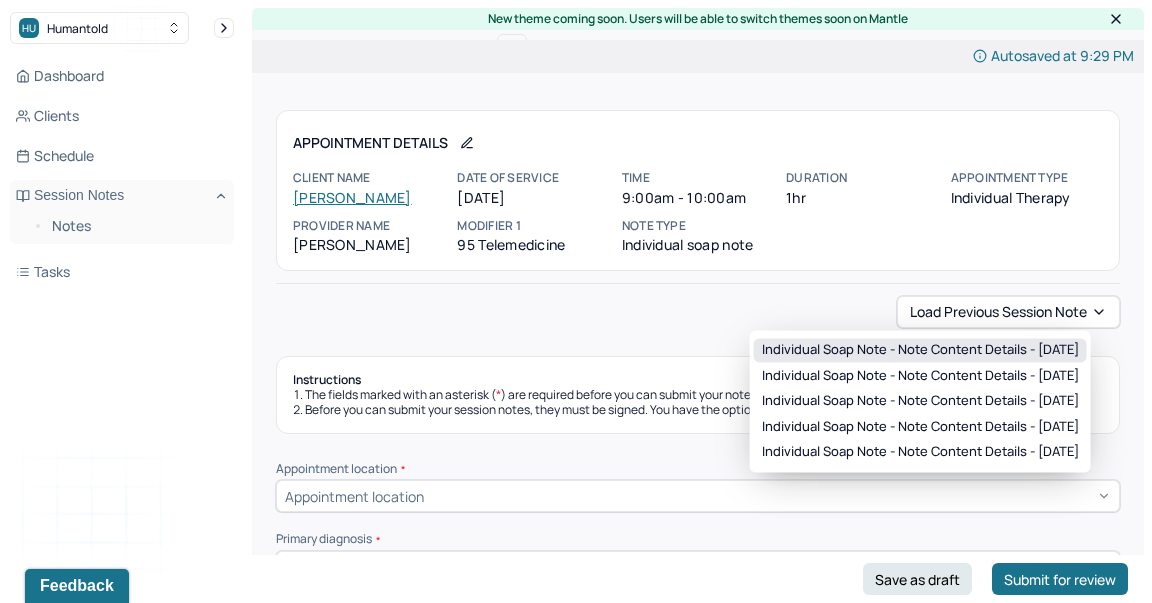 click on "Individual soap note   - Note content Details -   [DATE]" at bounding box center (920, 350) 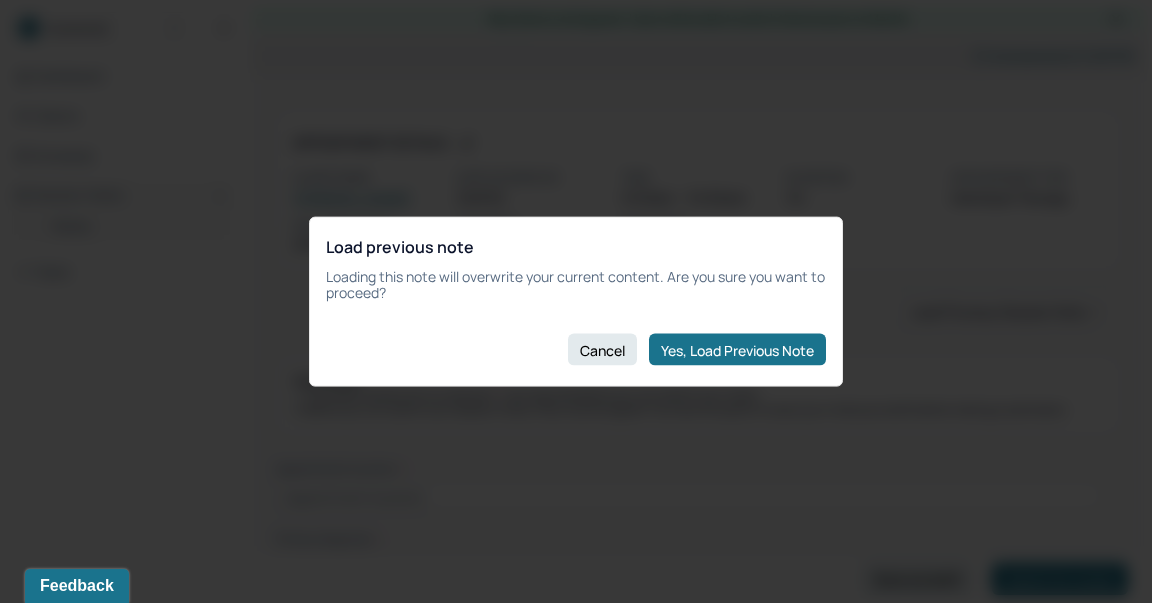 click on "Load previous note Loading this note will overwrite your current content. Are you sure you want to proceed? Cancel Yes, Load Previous Note" at bounding box center (576, 301) 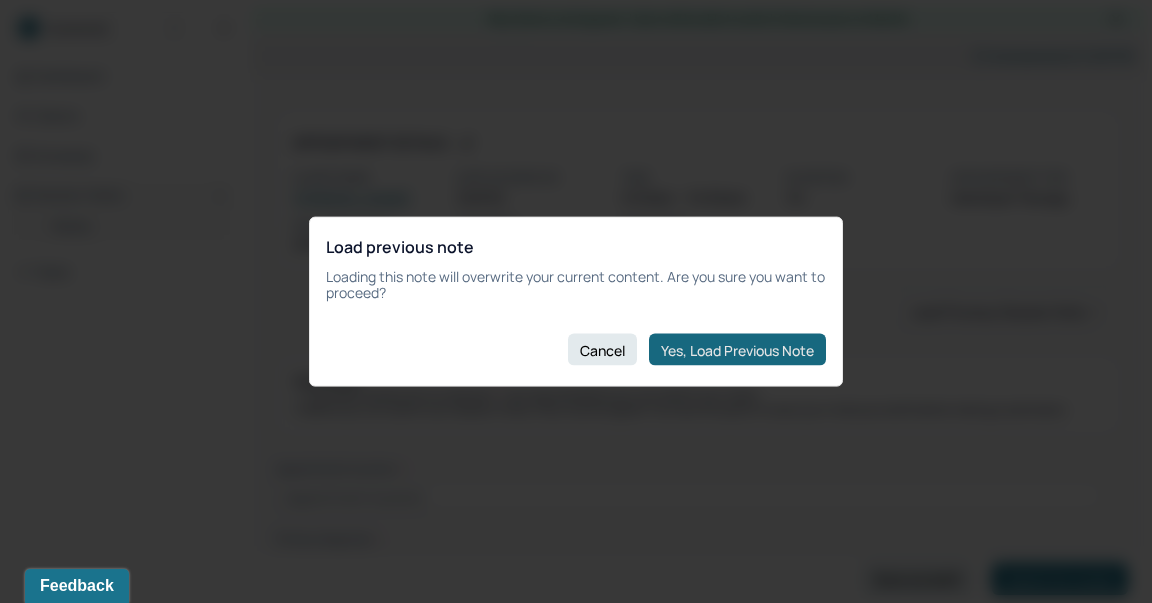 click on "Yes, Load Previous Note" at bounding box center (737, 350) 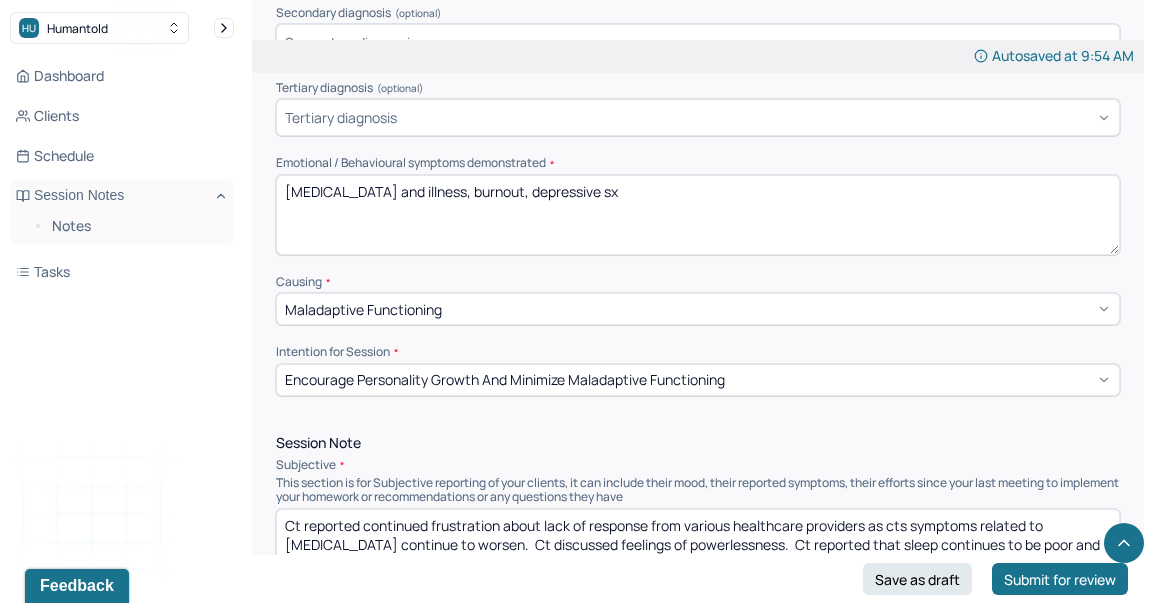 scroll, scrollTop: 836, scrollLeft: 0, axis: vertical 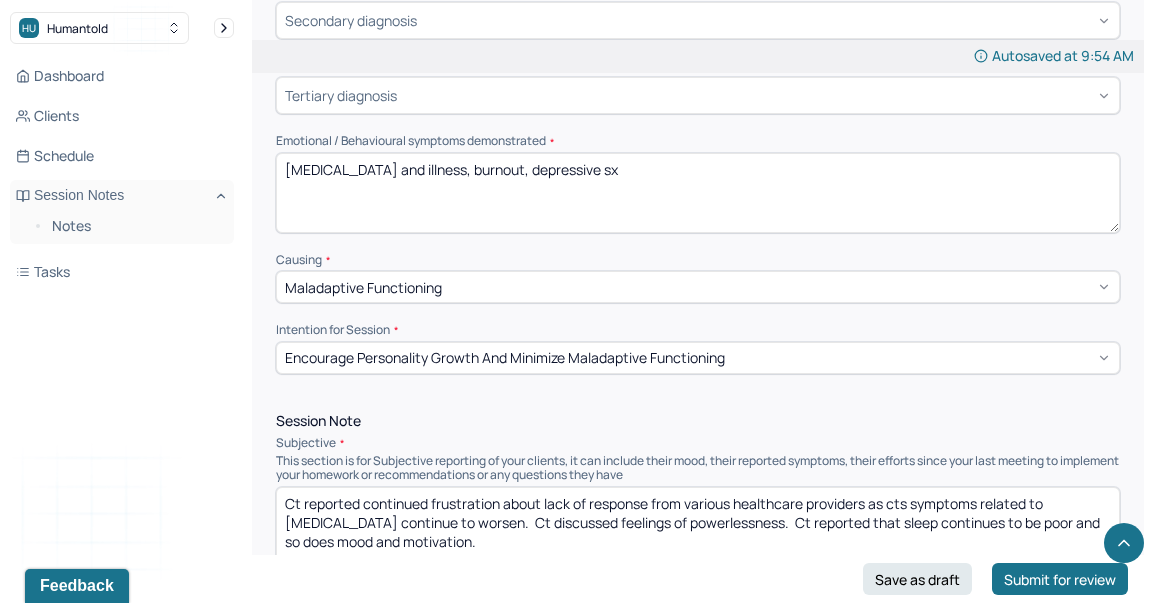 click on "[MEDICAL_DATA] and illness, burnout, depressive sx" at bounding box center (698, 193) 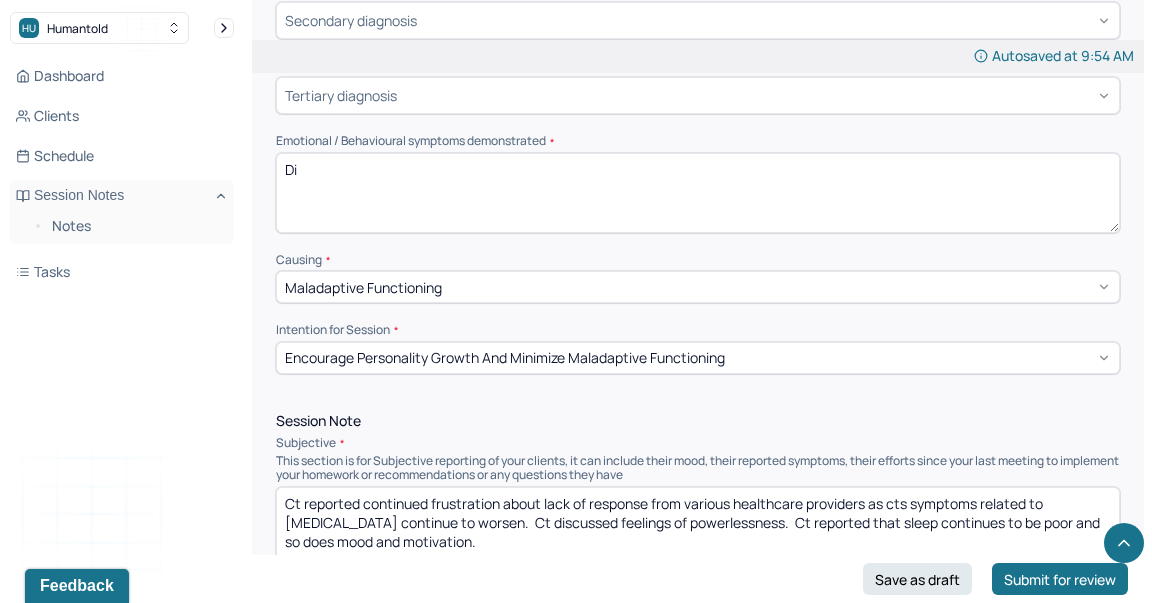 type on "D" 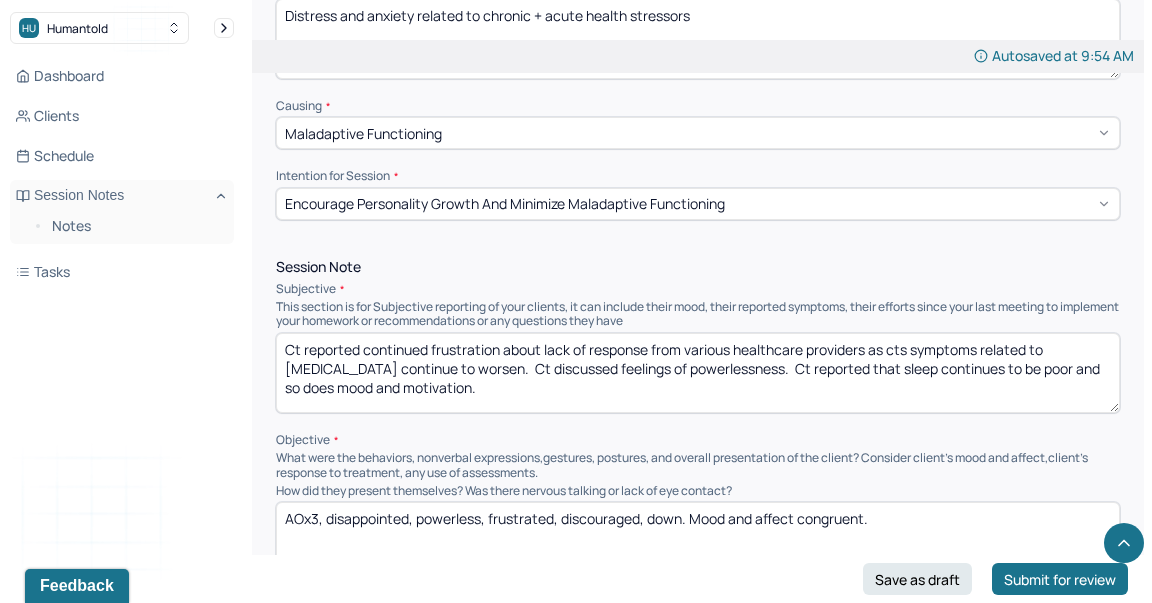 scroll, scrollTop: 1088, scrollLeft: 0, axis: vertical 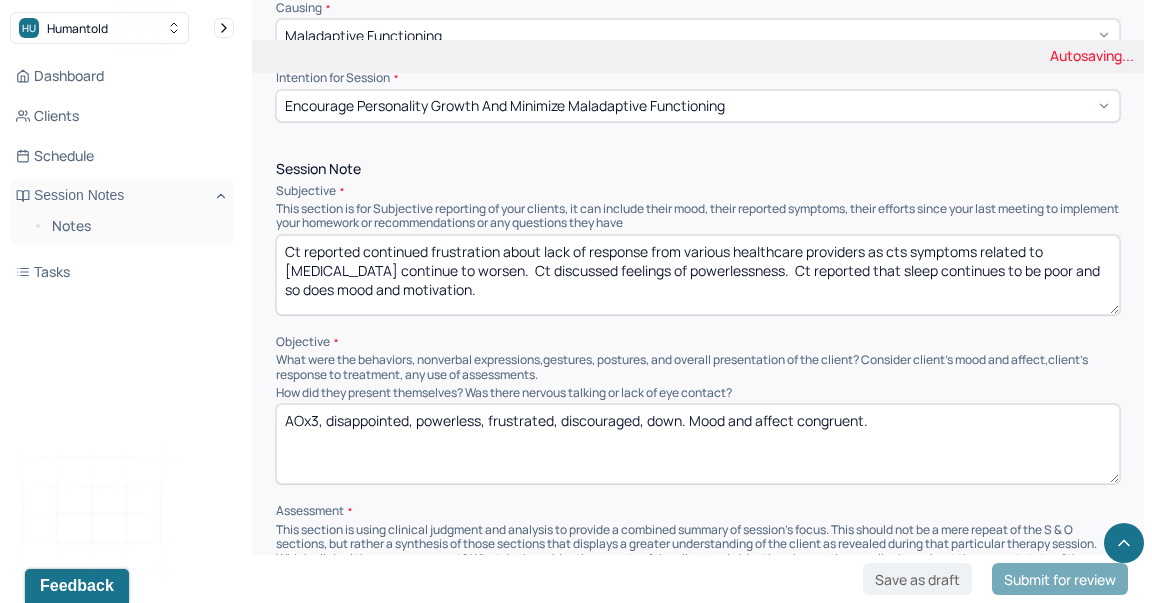 type on "Distress and anxiety related to chronic + acute health stressors" 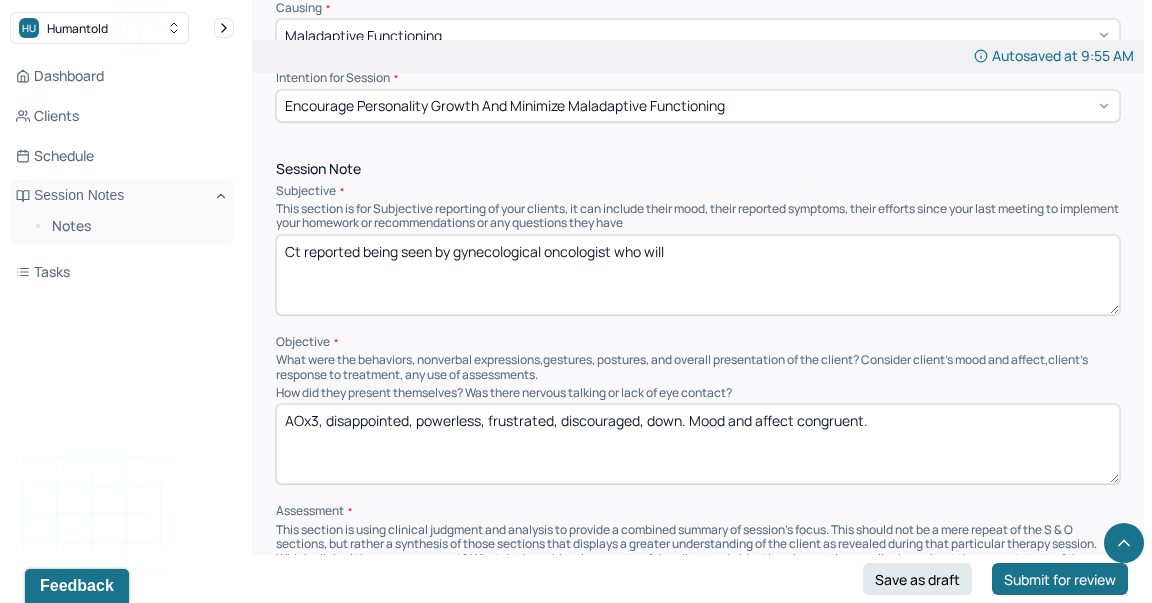 click on "Ct reported being seen by gynecological oncologist who will" at bounding box center (698, 275) 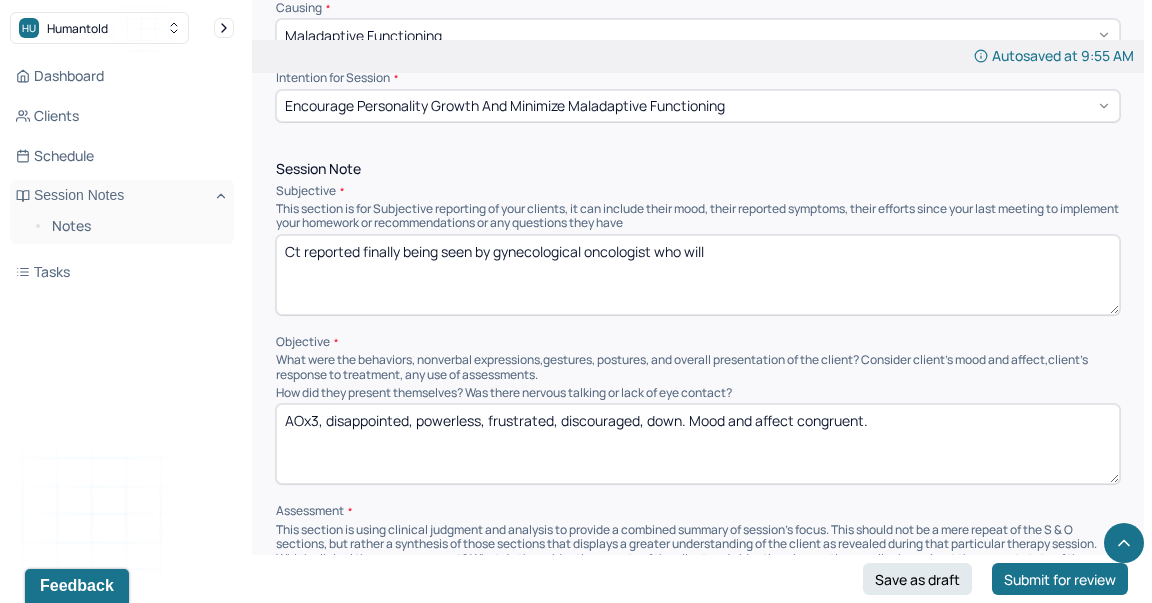 click on "This section is for Subjective reporting of your clients, it can include their mood, their reported symptoms, their efforts since your last meeting to implement your homework or recommendations or any questions they have" at bounding box center (698, 216) 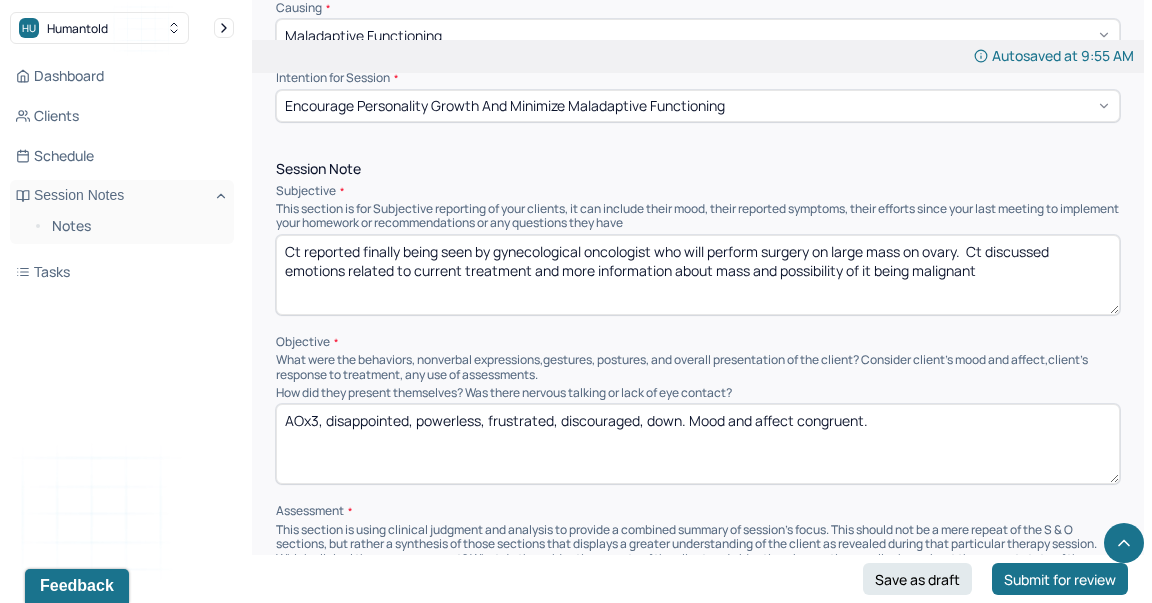 type on "Ct reported finally being seen by gynecological oncologist who will perform surgery on large mass on ovary.  Ct discussed emotions related to current treatment and more information about mass and possibility of it being malignant" 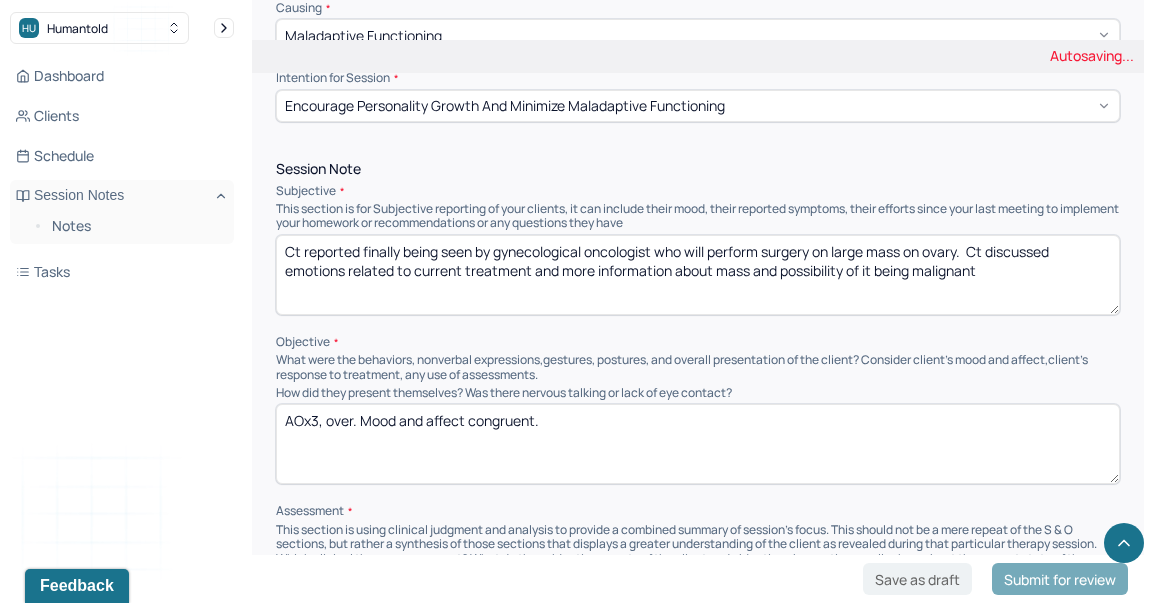 type on "AOx3, over. Mood and affect congruent." 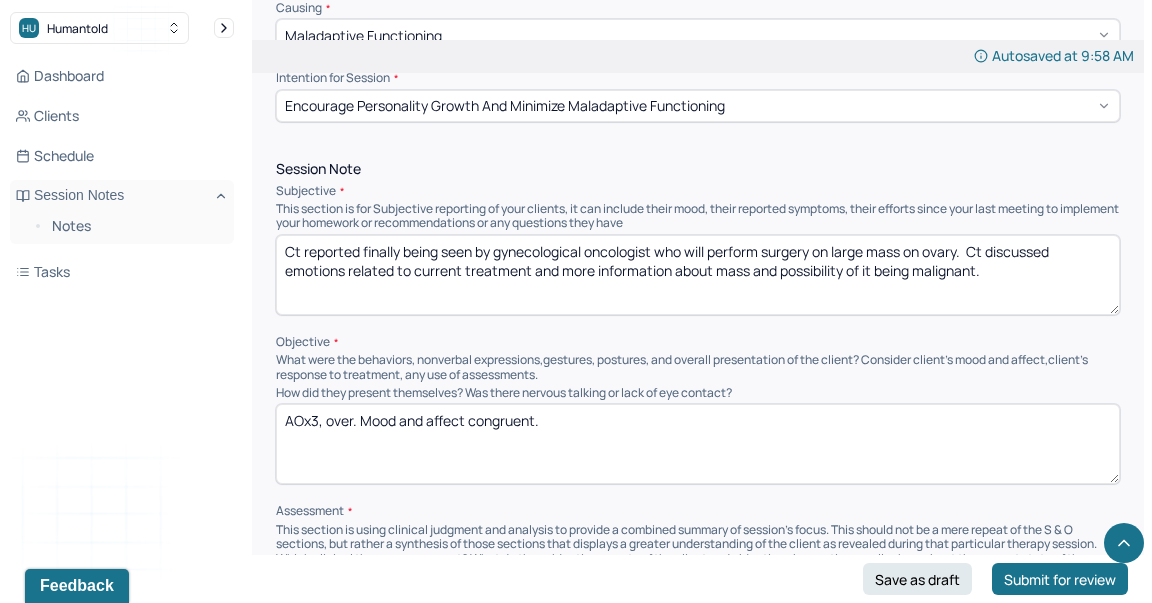 drag, startPoint x: 1002, startPoint y: 266, endPoint x: 870, endPoint y: 264, distance: 132.01515 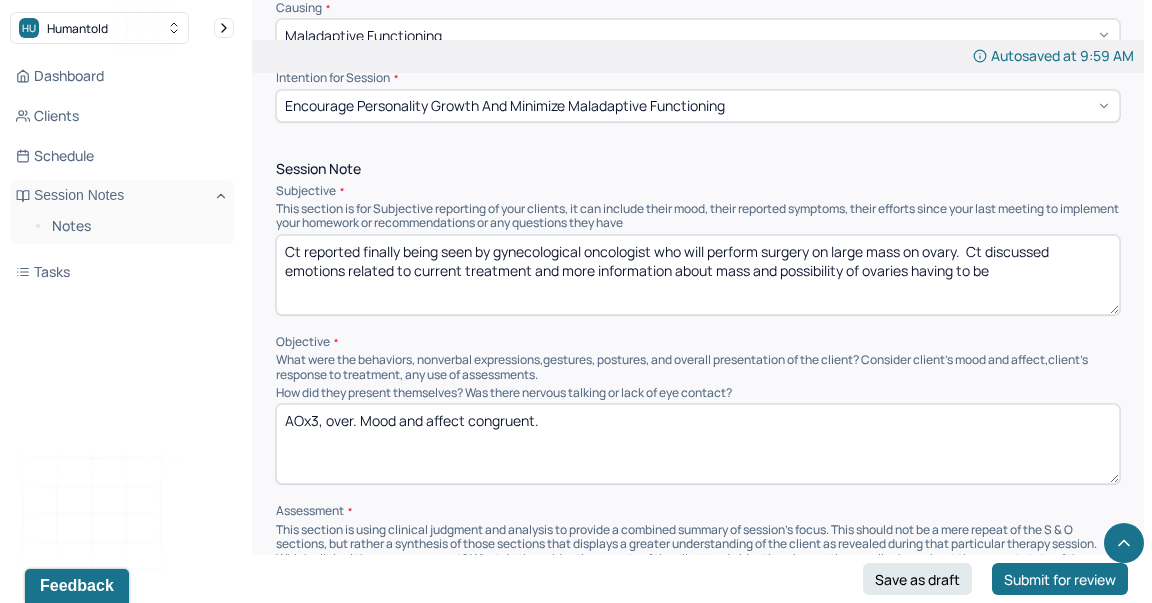 click on "Ct reported finally being seen by gynecological oncologist who will perform surgery on large mass on ovary.  Ct discussed emotions related to current treatment and more information about mass and possibility of ovaries having to be" at bounding box center [698, 275] 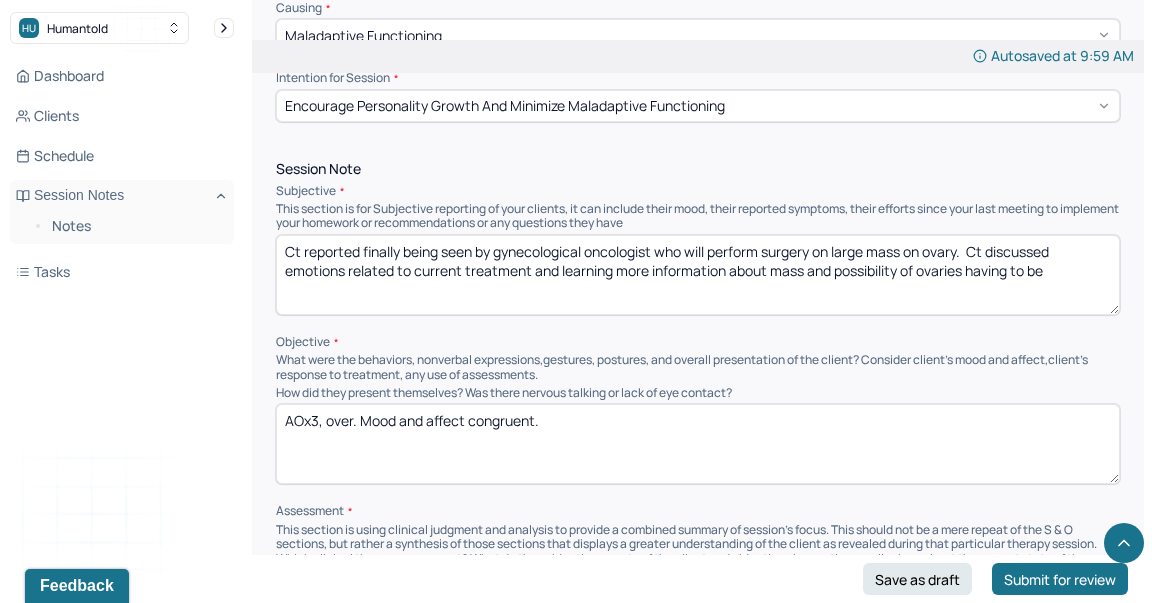 click on "Ct reported finally being seen by gynecological oncologist who will perform surgery on large mass on ovary.  Ct discussed emotions related to current treatment and learning more information about mass and possibility of ovaries having to be" at bounding box center (698, 275) 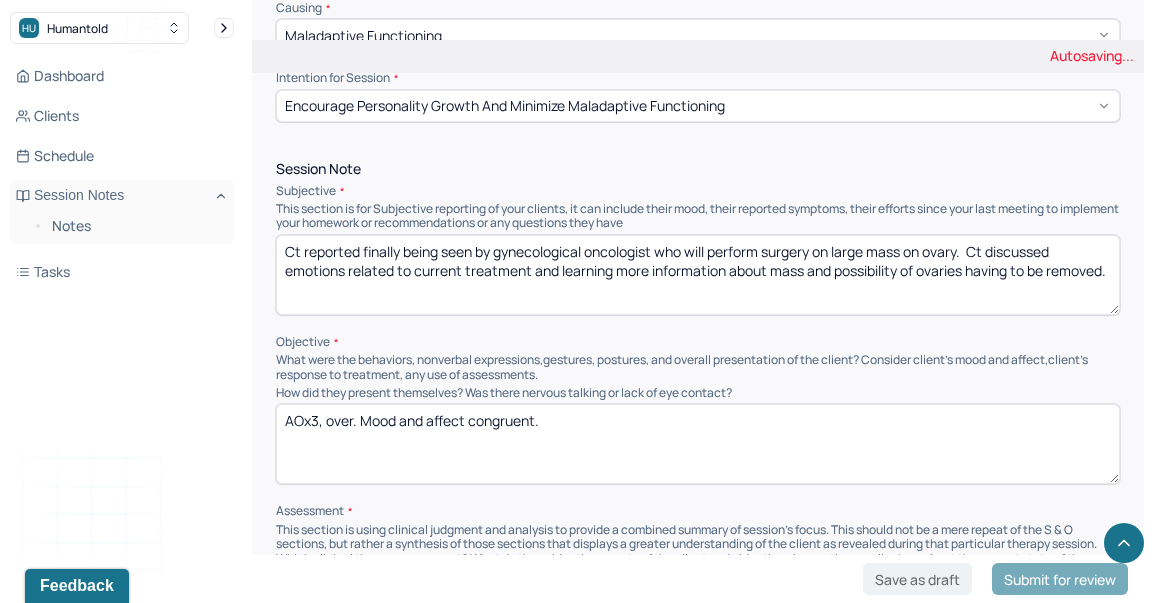 type on "Ct reported finally being seen by gynecological oncologist who will perform surgery on large mass on ovary.  Ct discussed emotions related to current treatment and learning more information about mass and possibility of ovaries having to be removed." 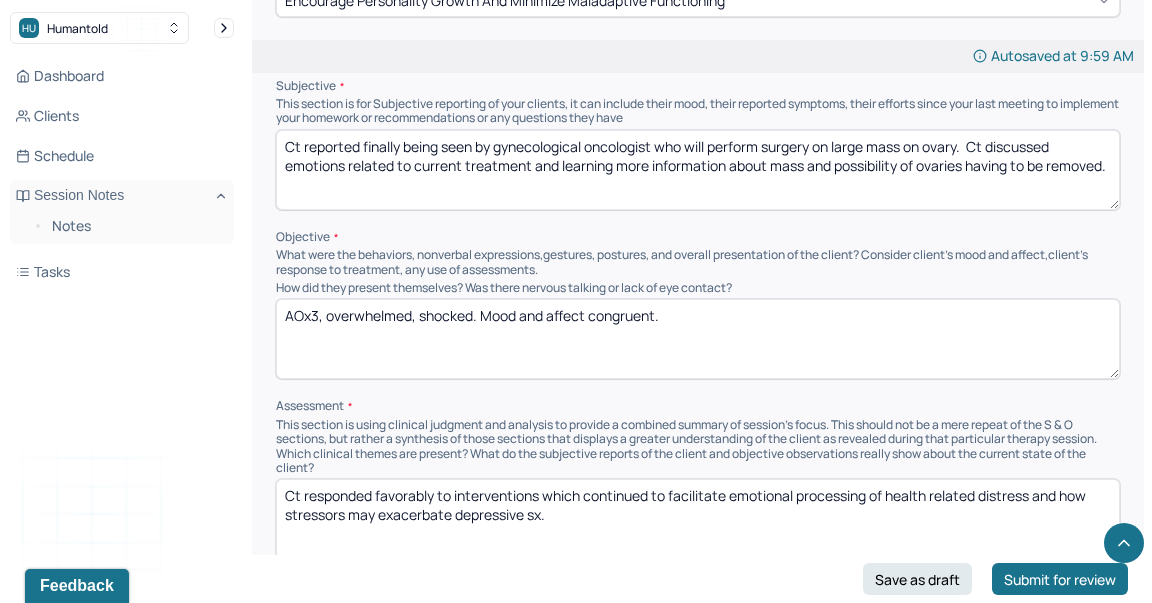 scroll, scrollTop: 1276, scrollLeft: 0, axis: vertical 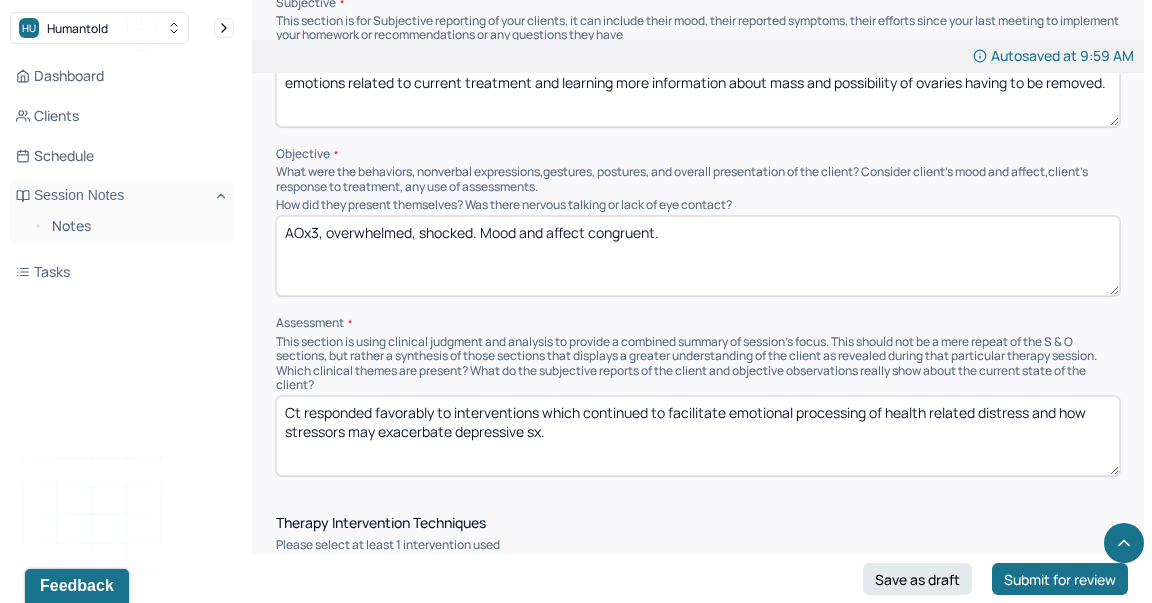 type on "AOx3, overwhelmed, shocked. Mood and affect congruent." 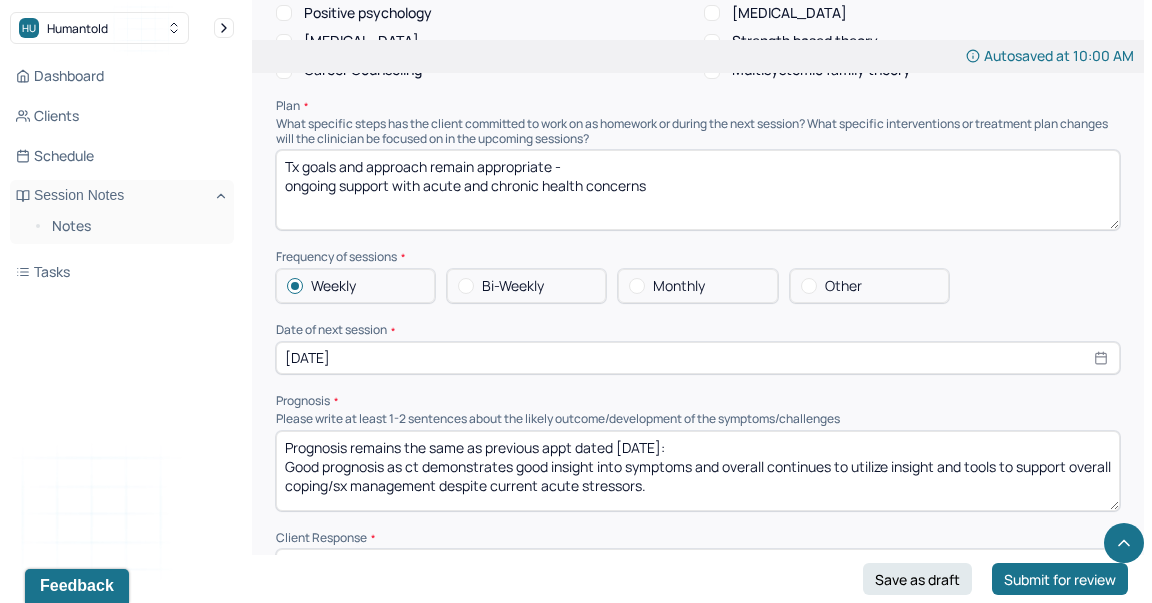 scroll, scrollTop: 2221, scrollLeft: 0, axis: vertical 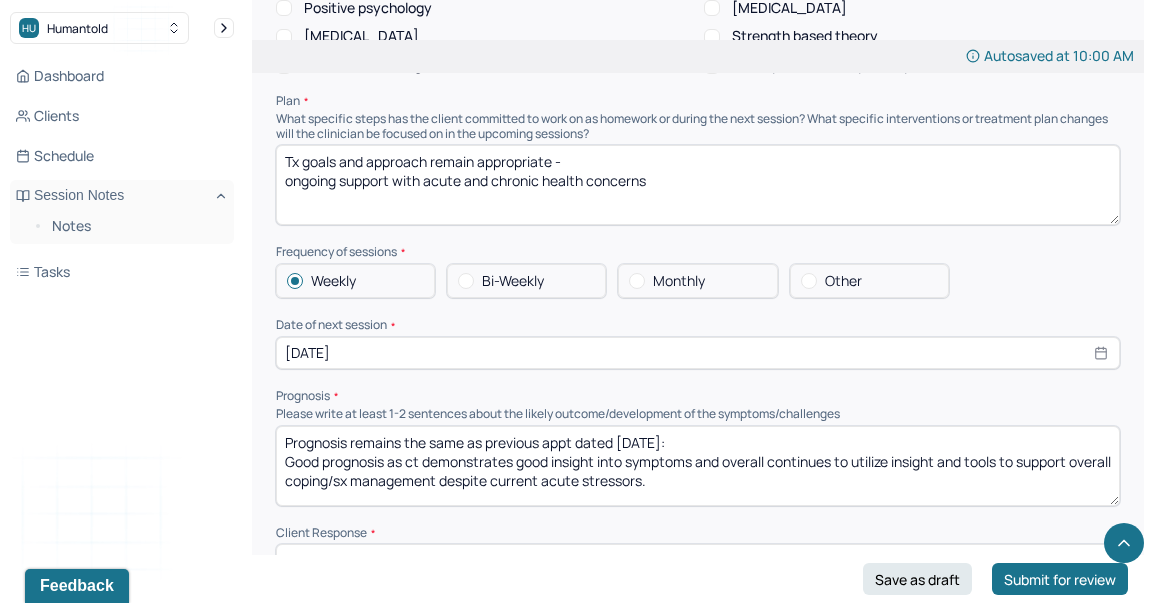 type on "Ct responded favorably to interventions which prompted emotional processing of new developments with acute health [MEDICAL_DATA] as ct is overwhelmed by the information and experiencing difficulty with emotional experience." 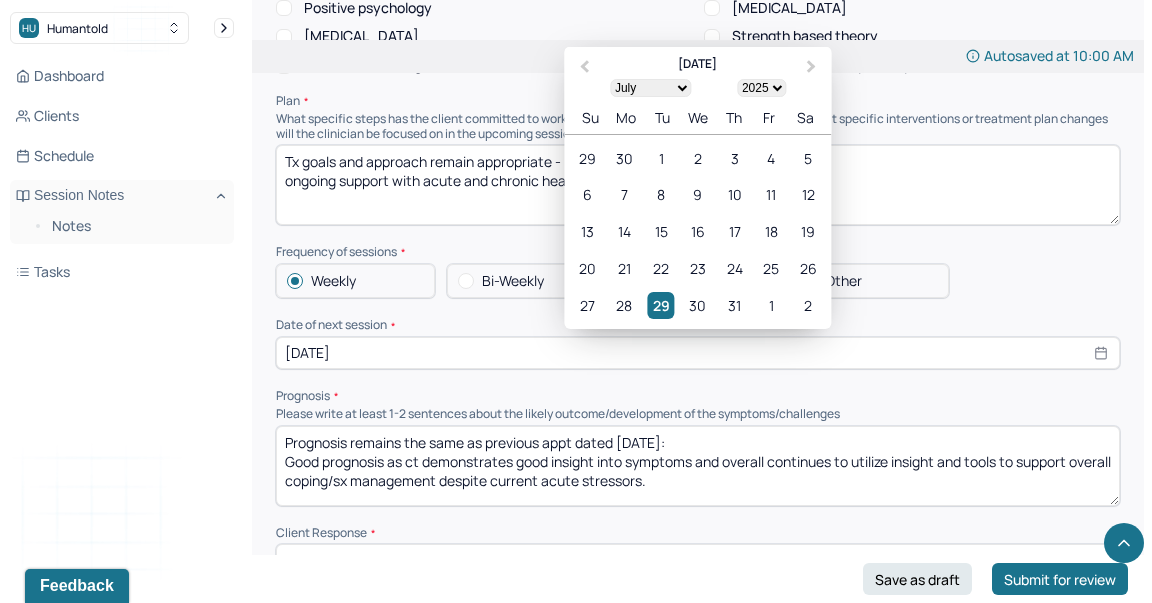 click on "[DATE]" at bounding box center [698, 353] 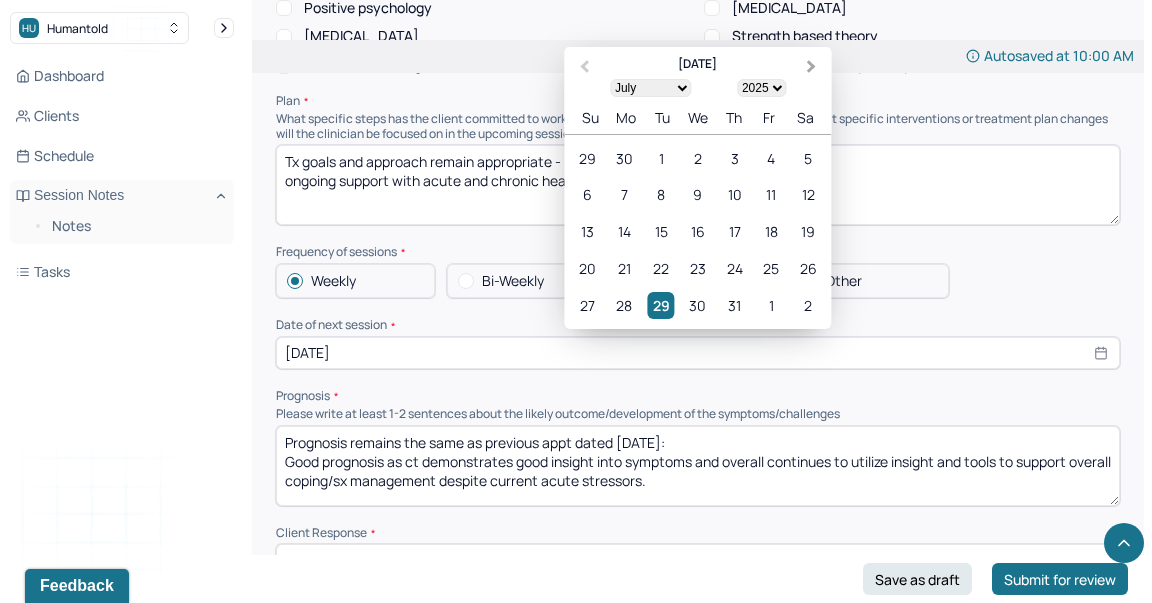 click on "Next Month" at bounding box center [813, 68] 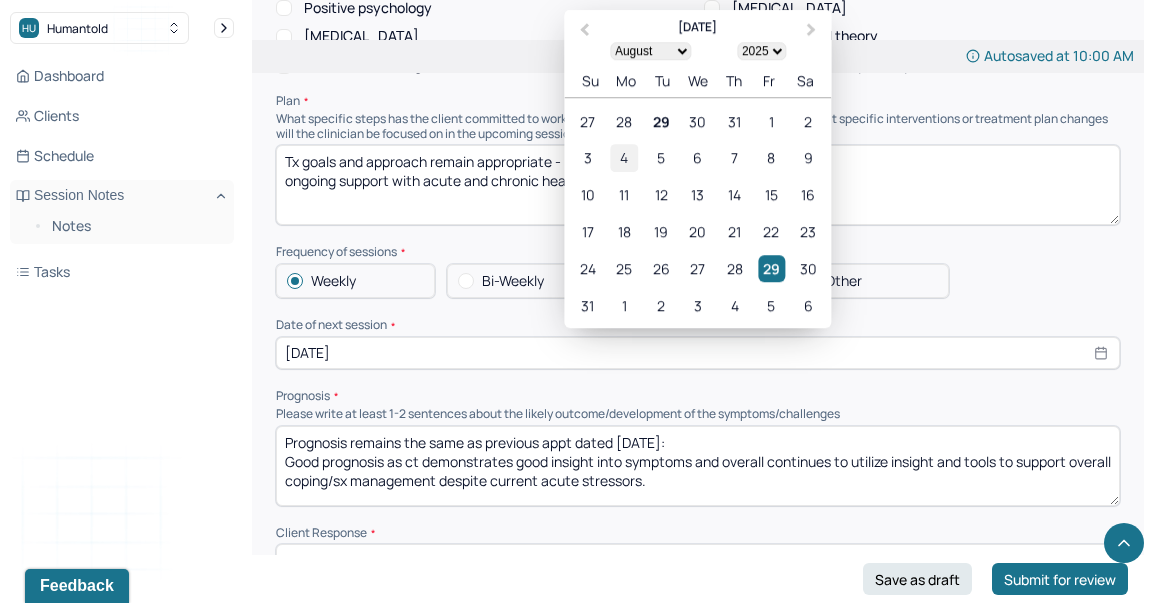 click on "4" at bounding box center (624, 157) 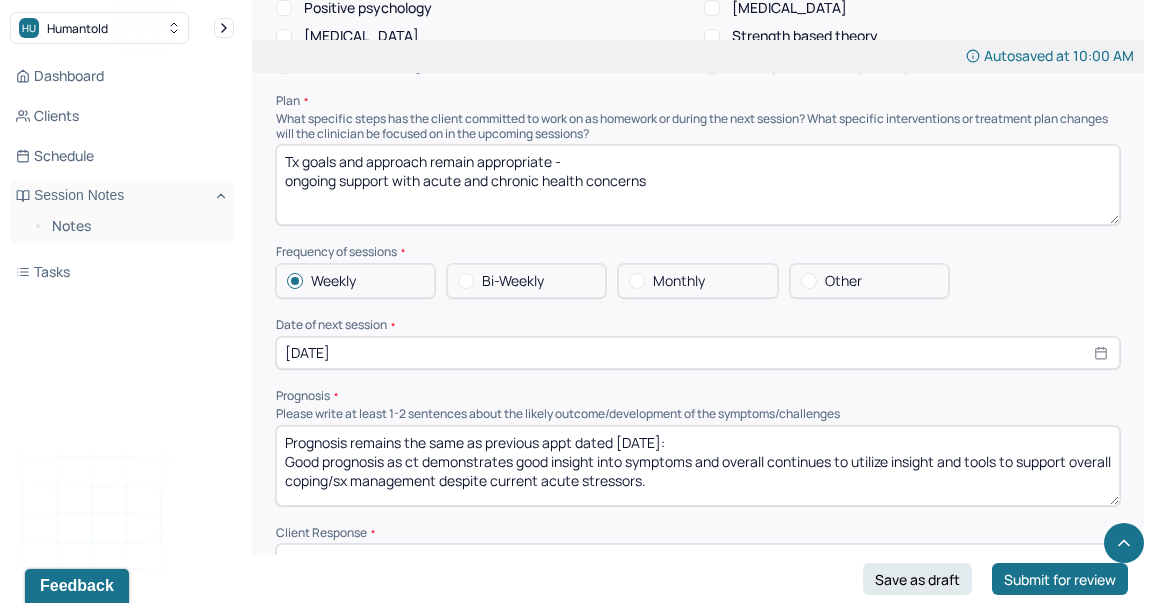 select on "7" 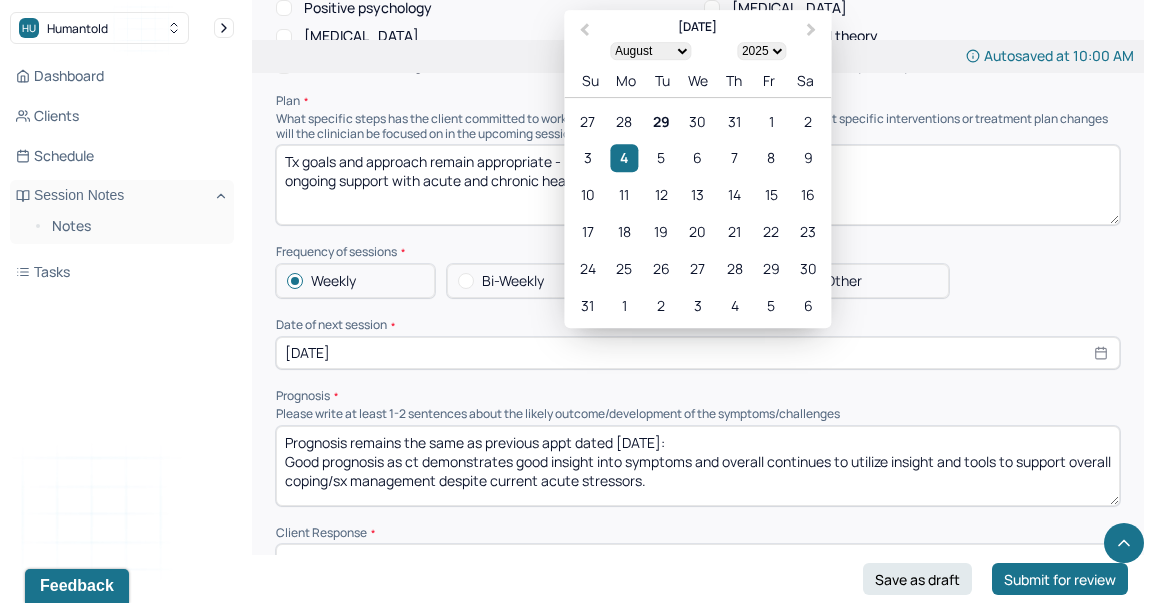 click on "Weekly Bi-Weekly Monthly Other" at bounding box center [698, 281] 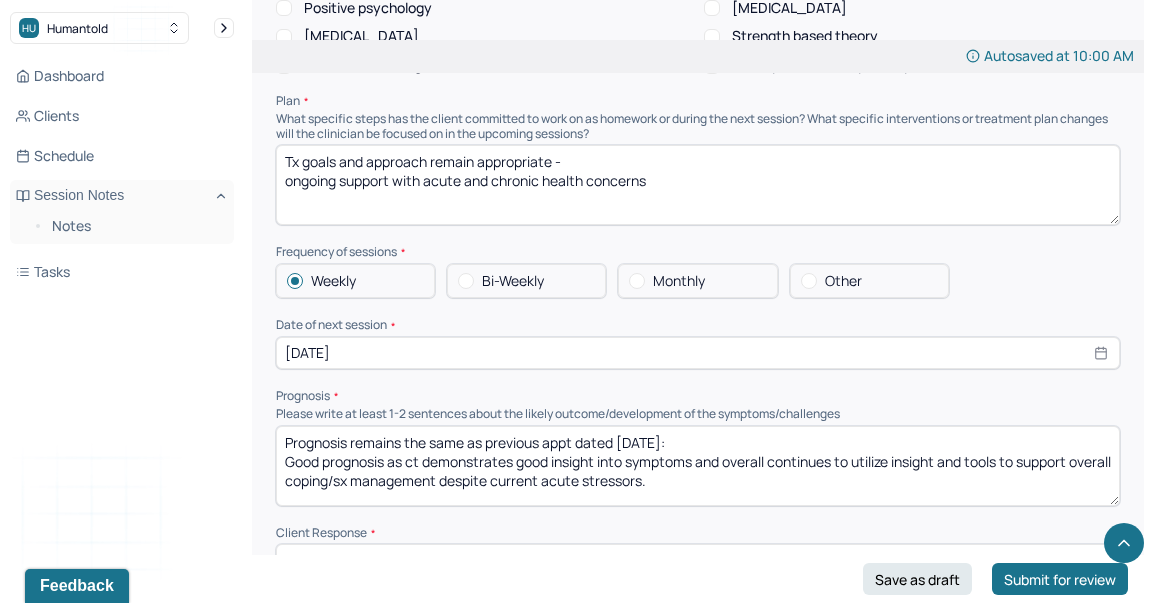 drag, startPoint x: 735, startPoint y: 162, endPoint x: 437, endPoint y: 188, distance: 299.13208 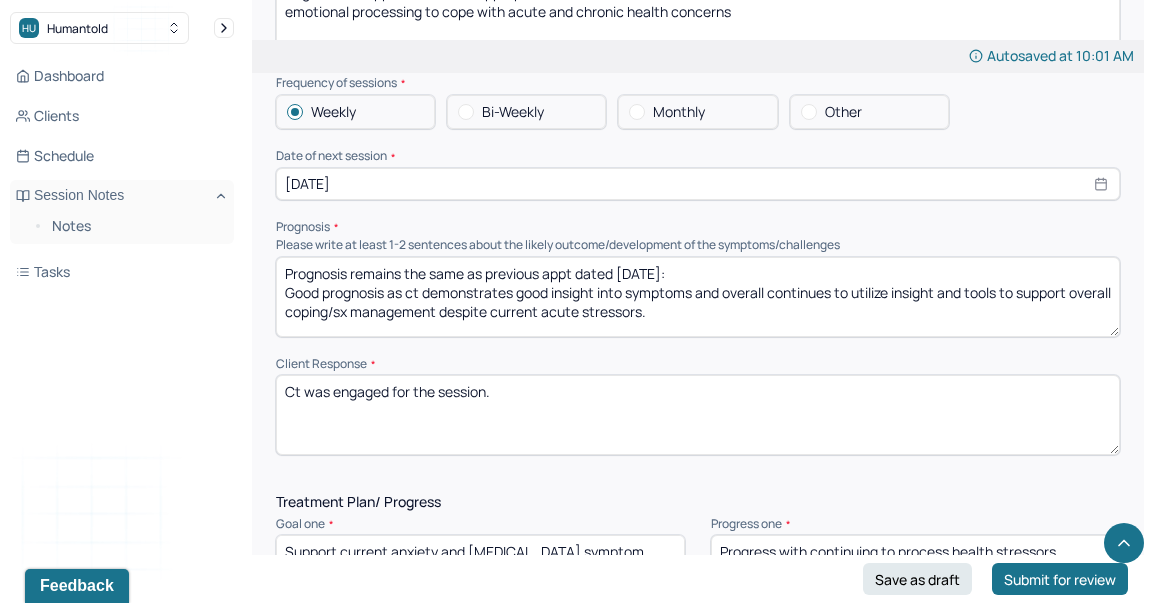 scroll, scrollTop: 2439, scrollLeft: 0, axis: vertical 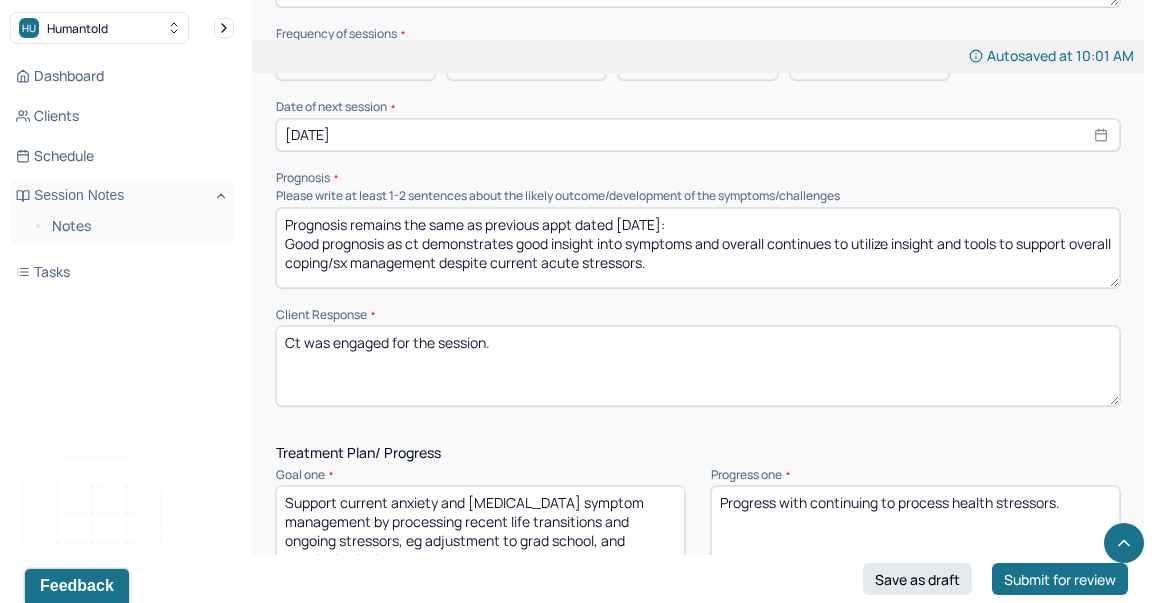 type on "Tx goals and approach remain appropriate -
emotional processing to cope with acute and chronic health concerns" 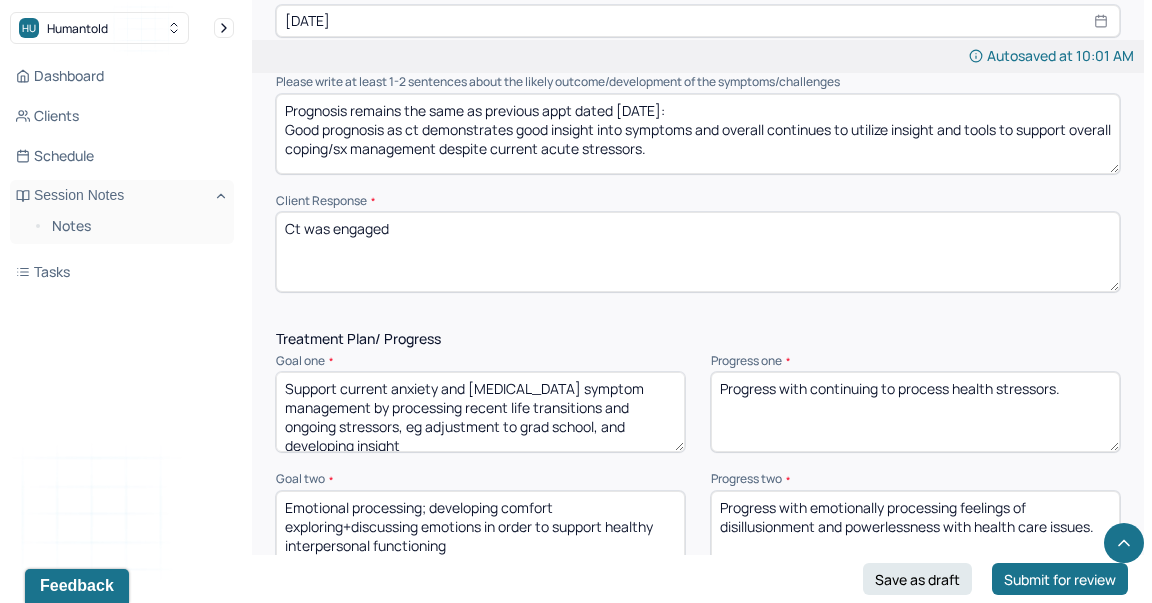 scroll, scrollTop: 2557, scrollLeft: 0, axis: vertical 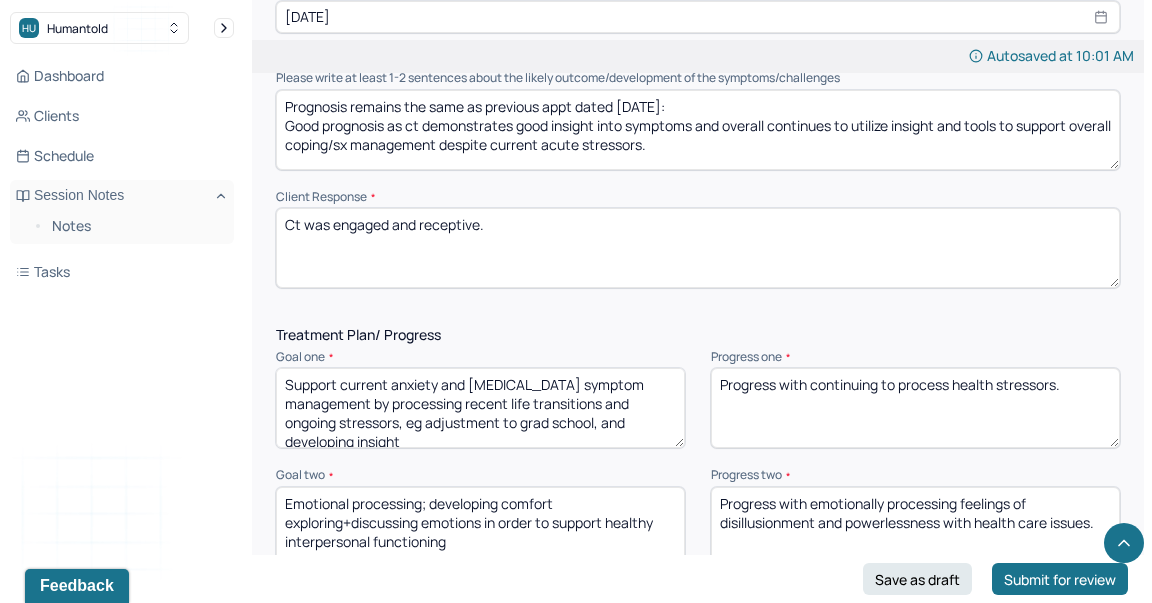 type on "Ct was engaged and receptive." 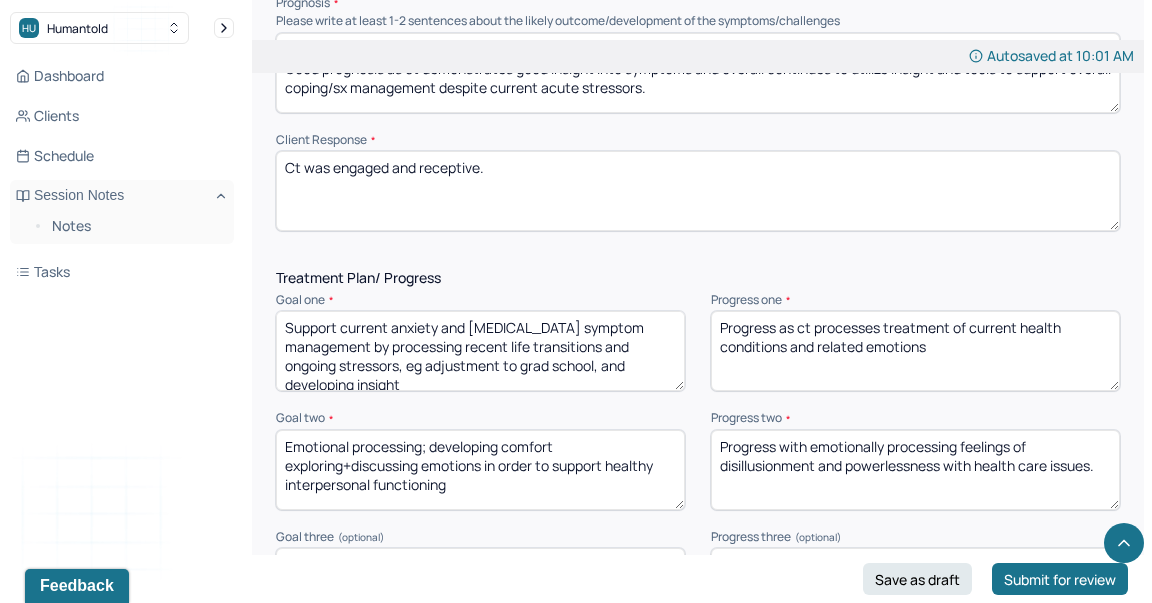 scroll, scrollTop: 2659, scrollLeft: 0, axis: vertical 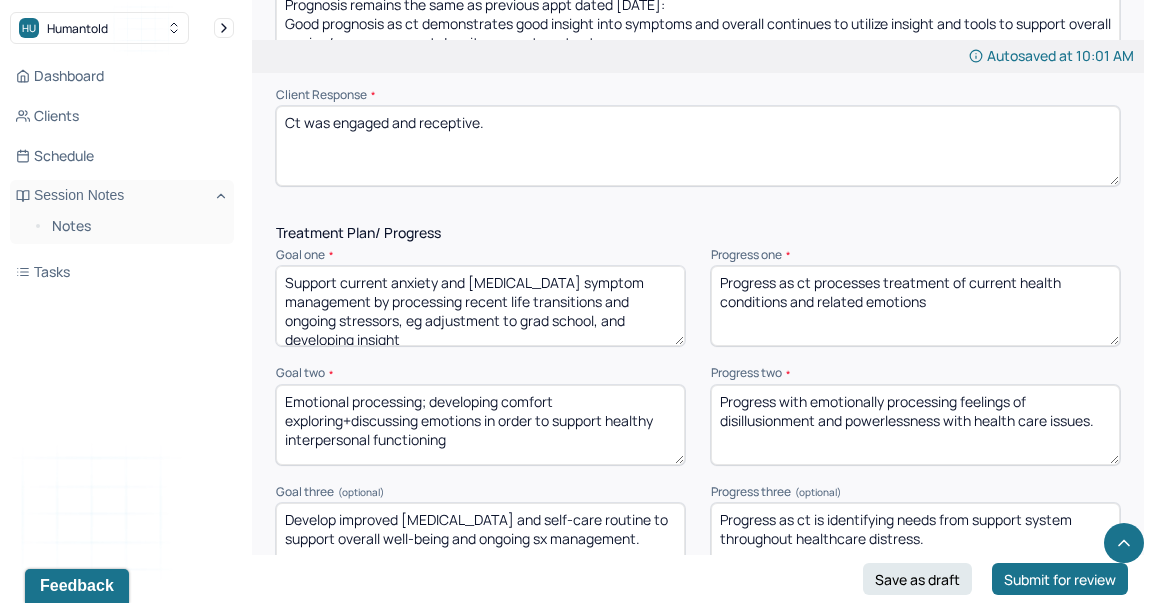 type on "Progress as ct processes treatment of current health conditions and related emotions" 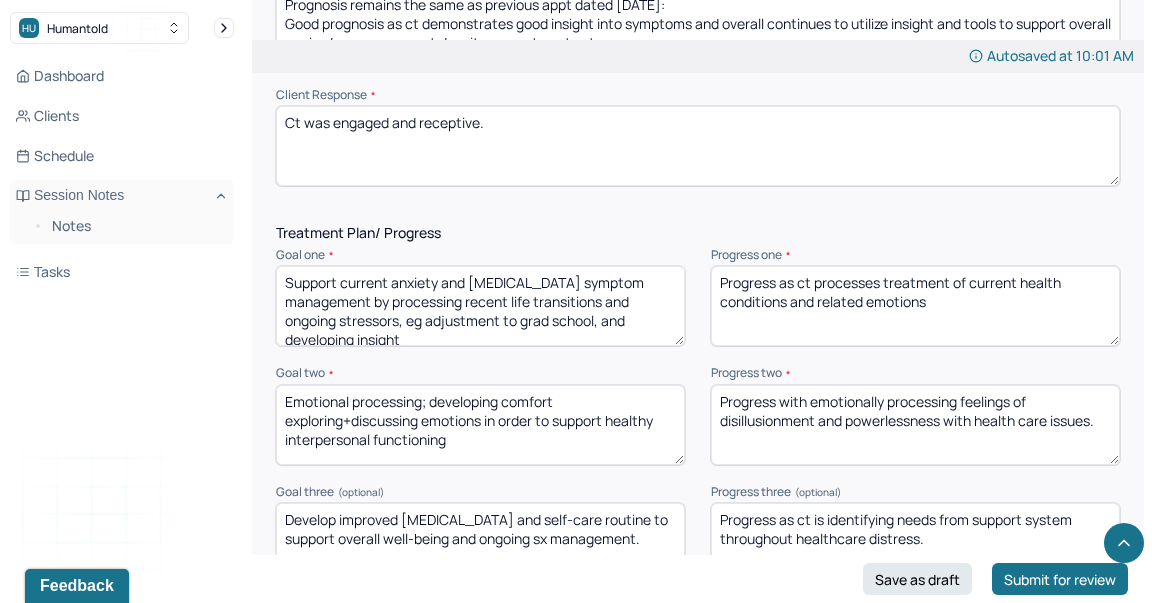 drag, startPoint x: 1093, startPoint y: 416, endPoint x: 961, endPoint y: 397, distance: 133.36041 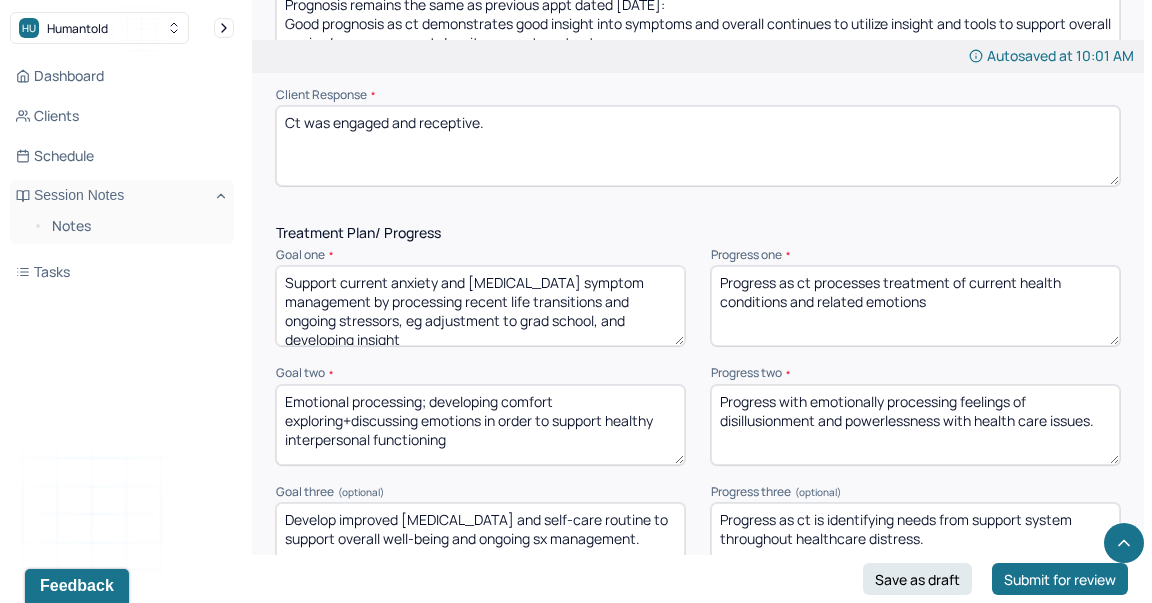 click on "Progress with emotionally processing feelings of disillusionment and powerlessness with health care issues." at bounding box center (915, 425) 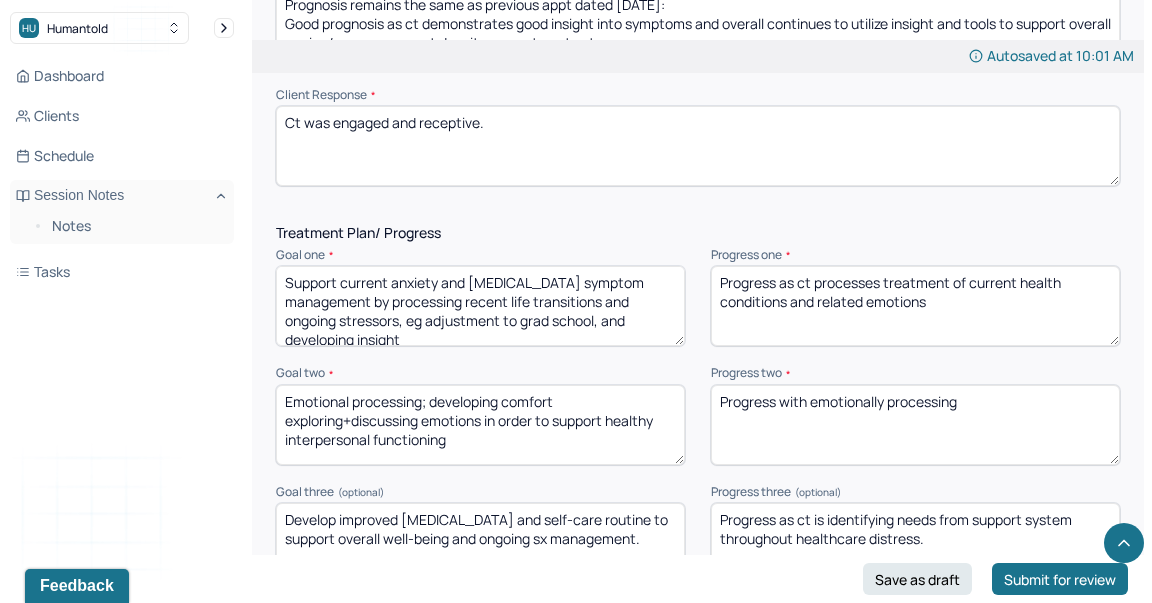 click on "Progress with emotionally processing." at bounding box center [915, 425] 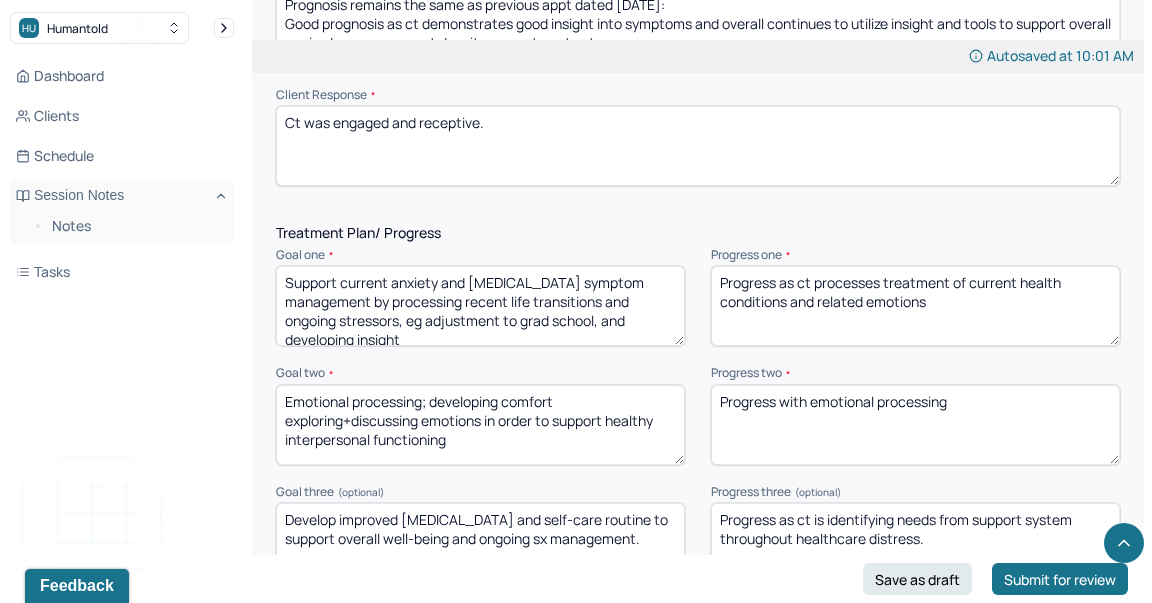 click on "Progress with emotionally processing." at bounding box center [915, 425] 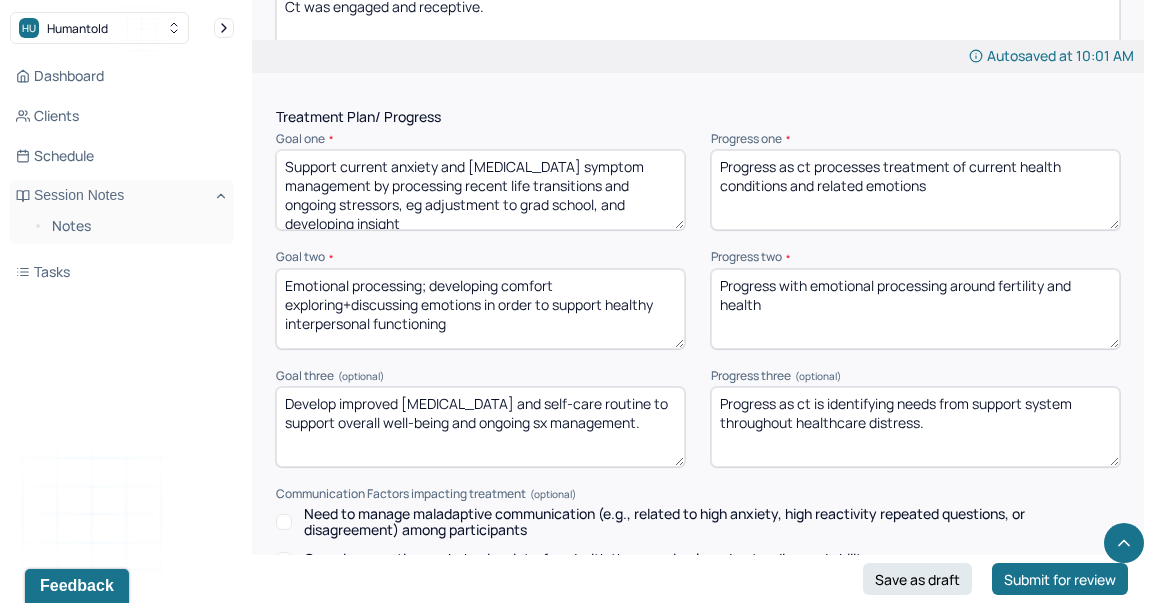 scroll, scrollTop: 2788, scrollLeft: 0, axis: vertical 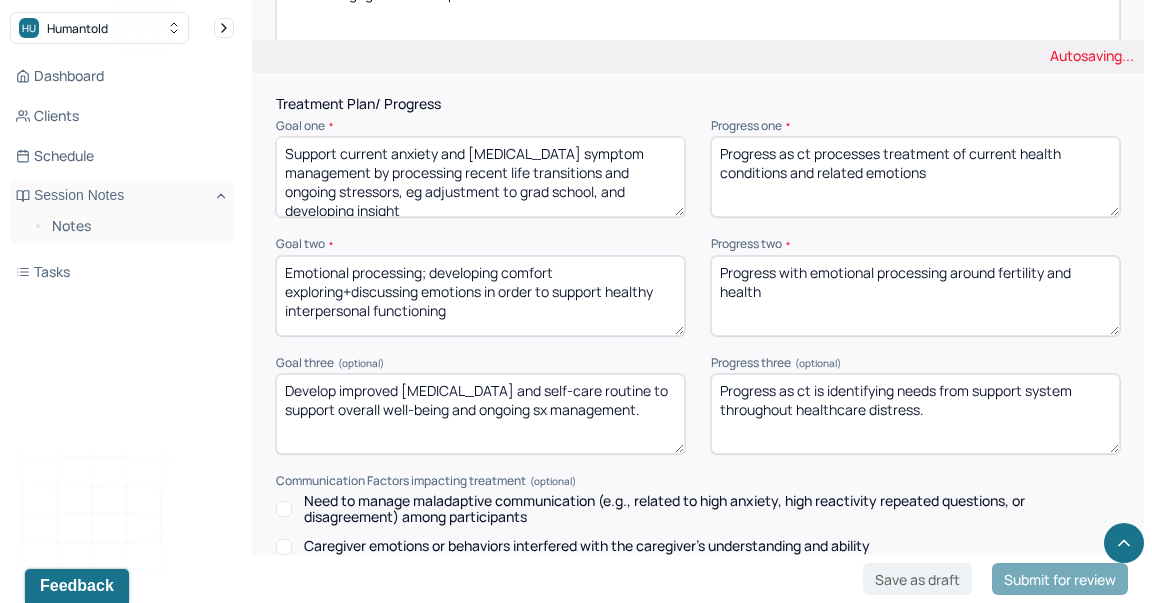 type on "Progress with emotional processing around fertility and health" 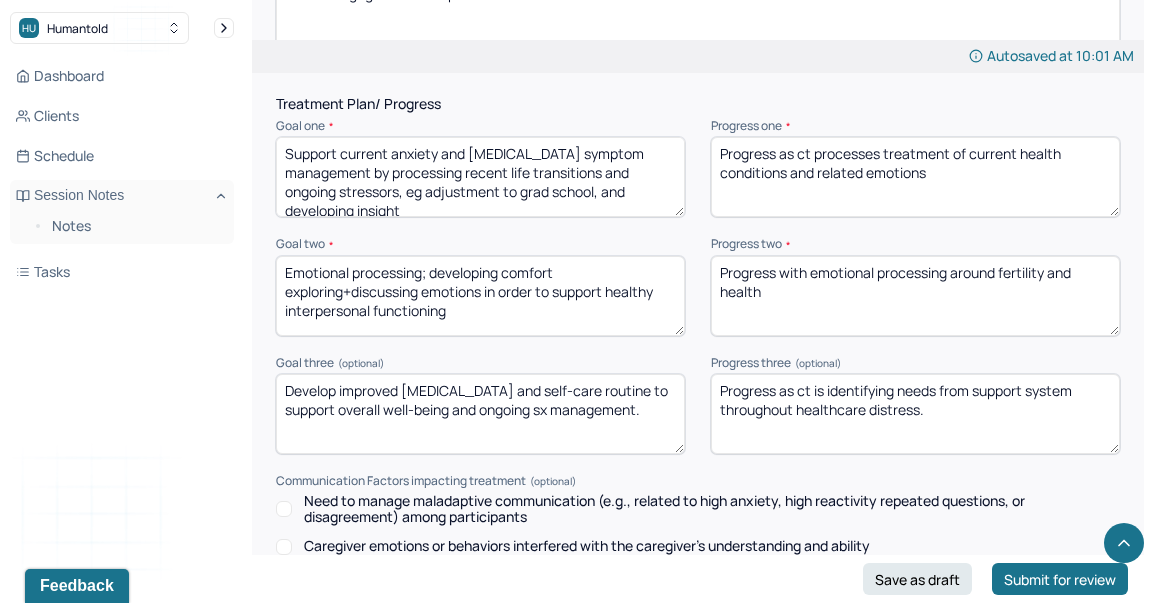 drag, startPoint x: 962, startPoint y: 406, endPoint x: 825, endPoint y: 375, distance: 140.46352 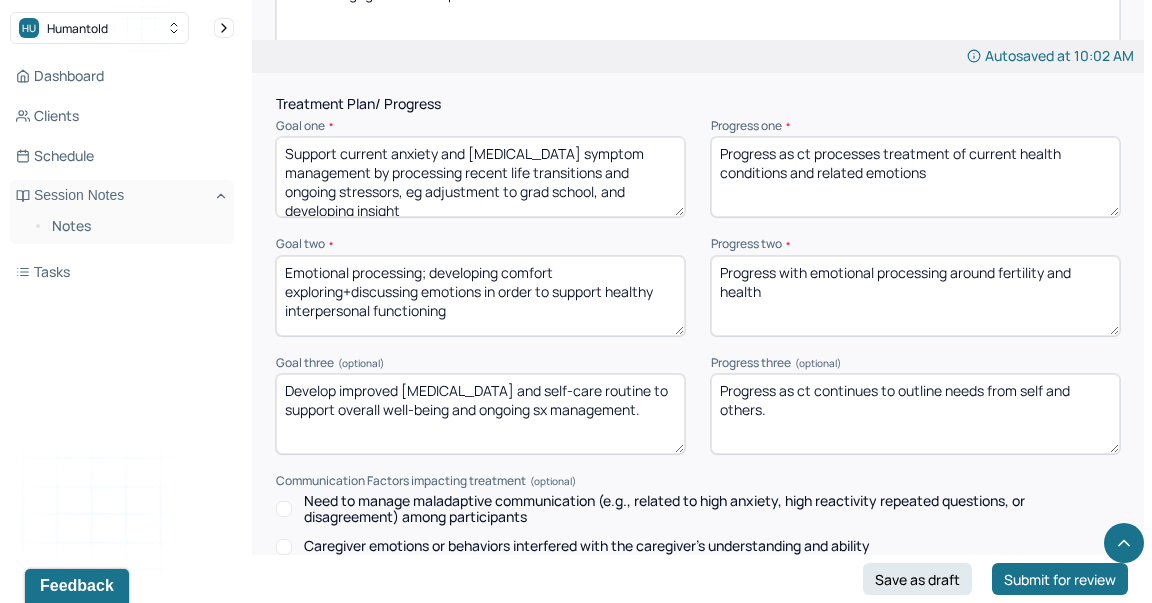 scroll, scrollTop: 3106, scrollLeft: 0, axis: vertical 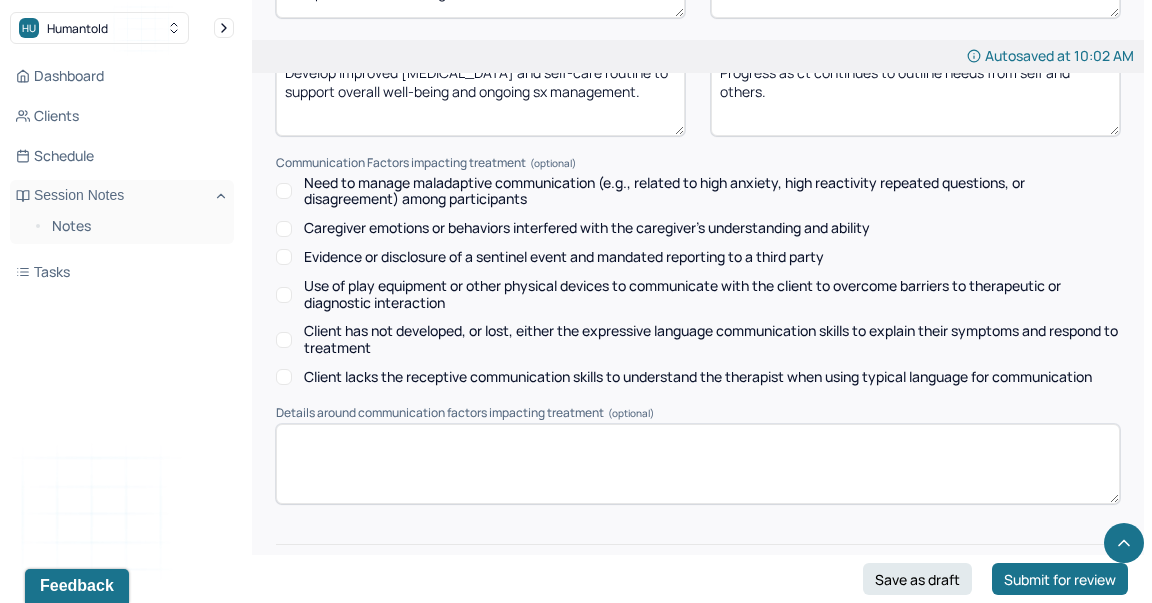 type on "Progress as ct continues to outline needs from self and others." 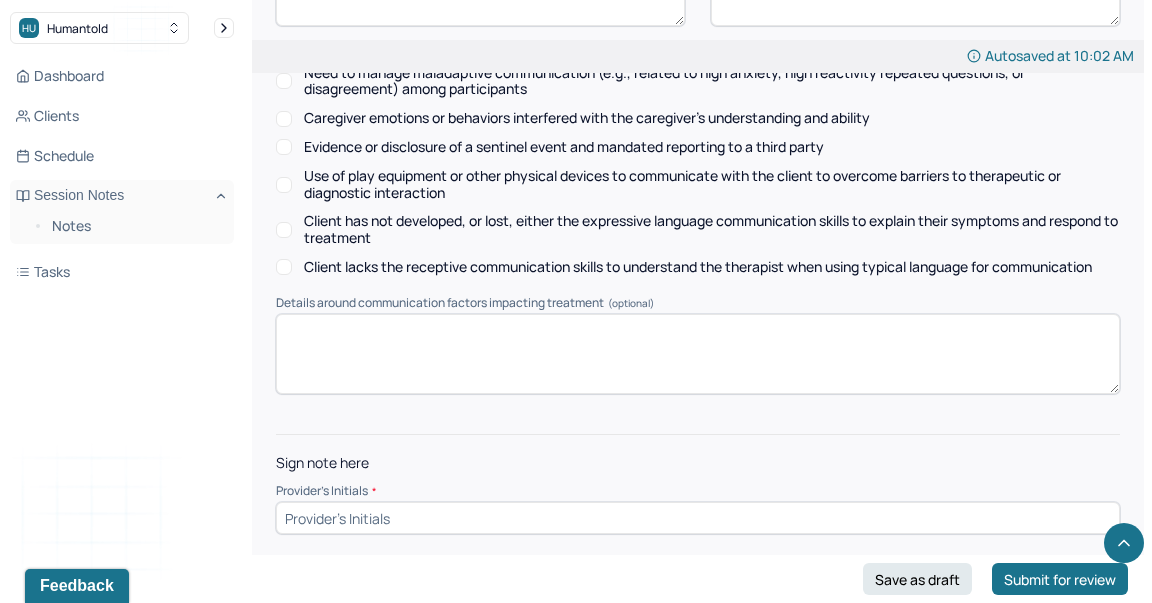 click at bounding box center (698, 518) 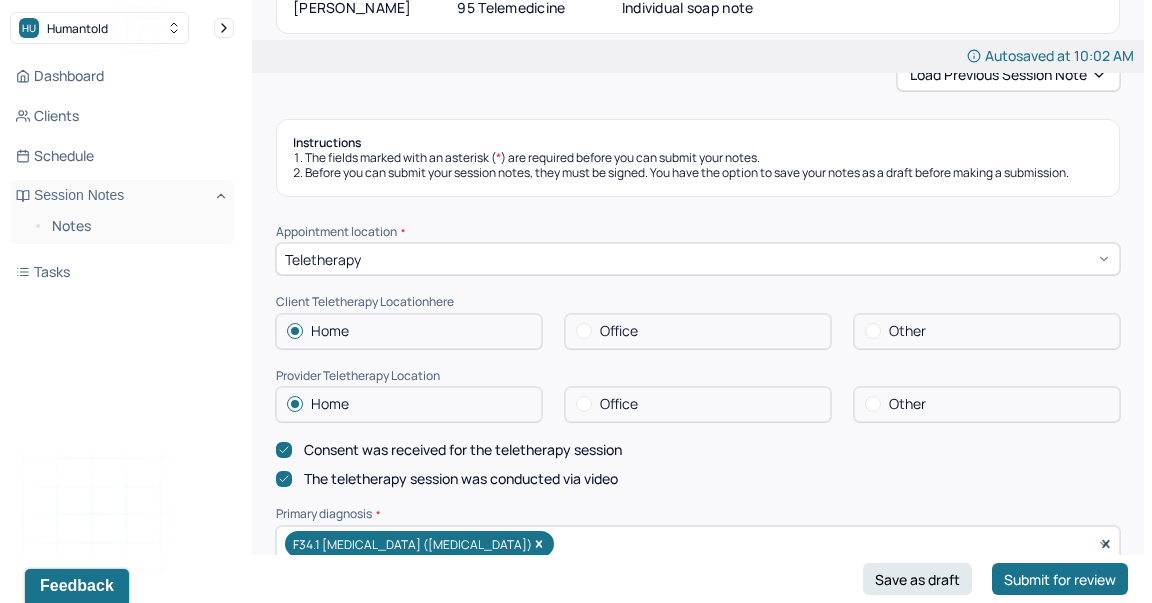 scroll, scrollTop: 287, scrollLeft: 0, axis: vertical 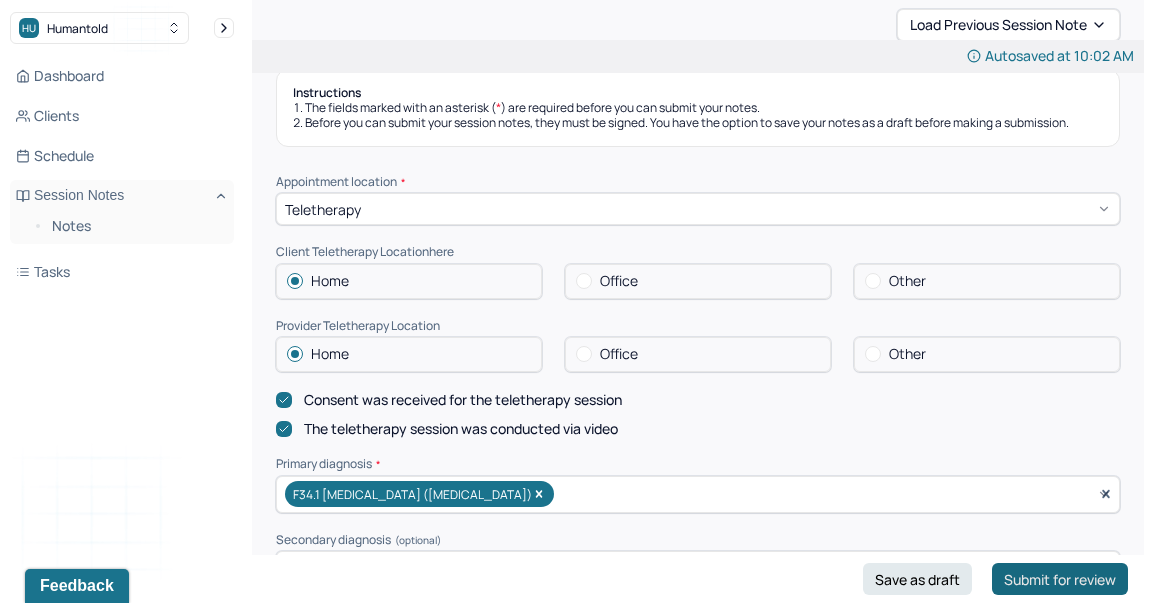 type on "KR" 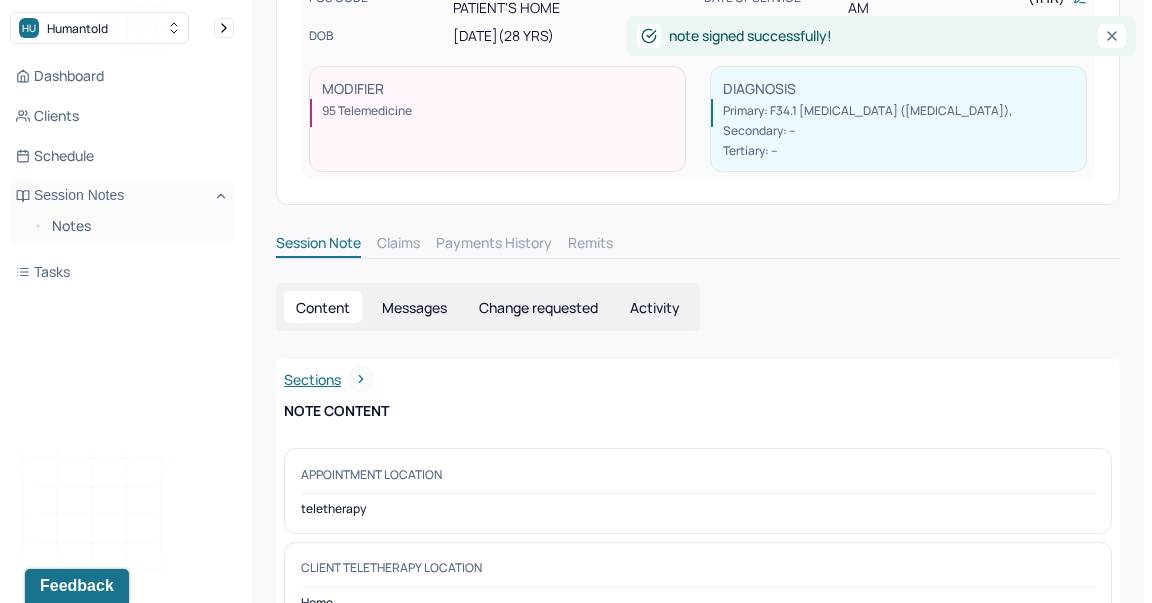 scroll, scrollTop: 0, scrollLeft: 0, axis: both 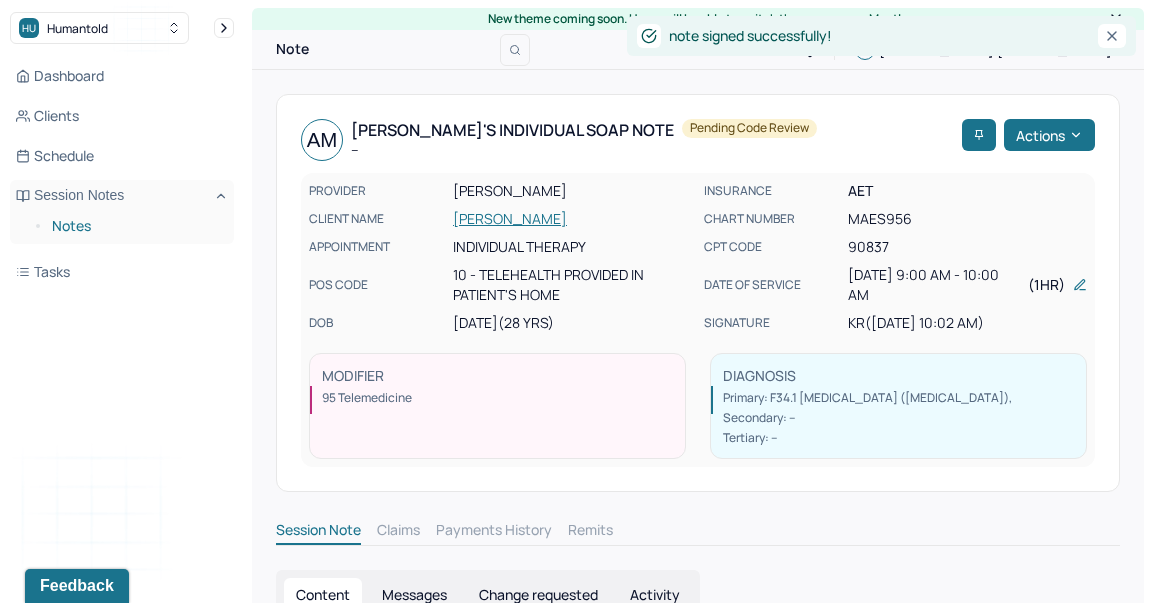 click on "Notes" at bounding box center [135, 226] 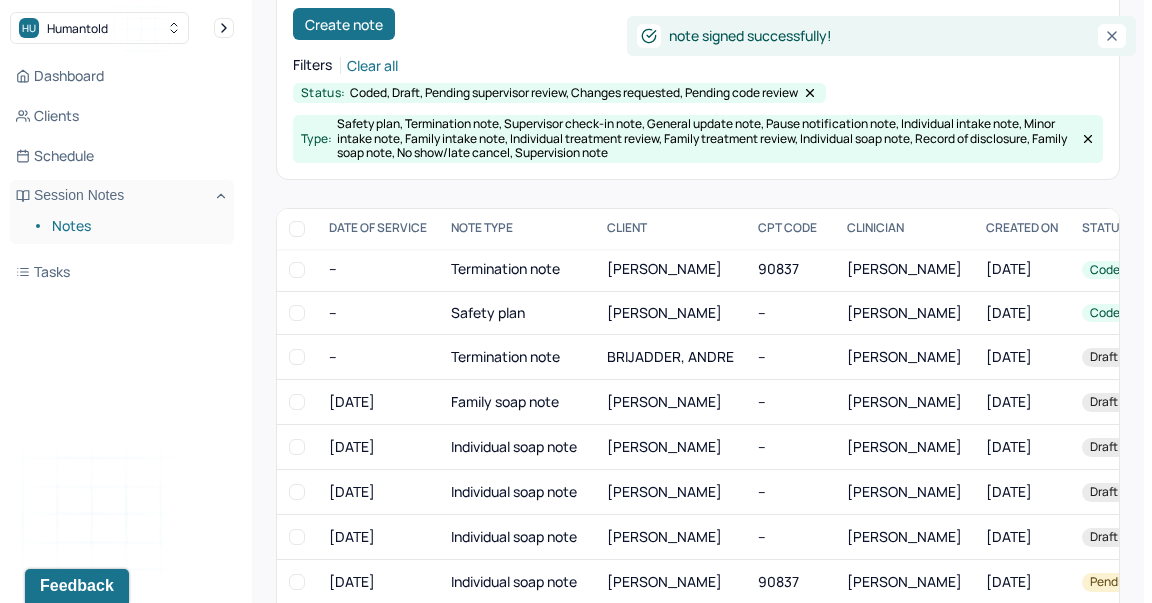 scroll, scrollTop: 217, scrollLeft: 0, axis: vertical 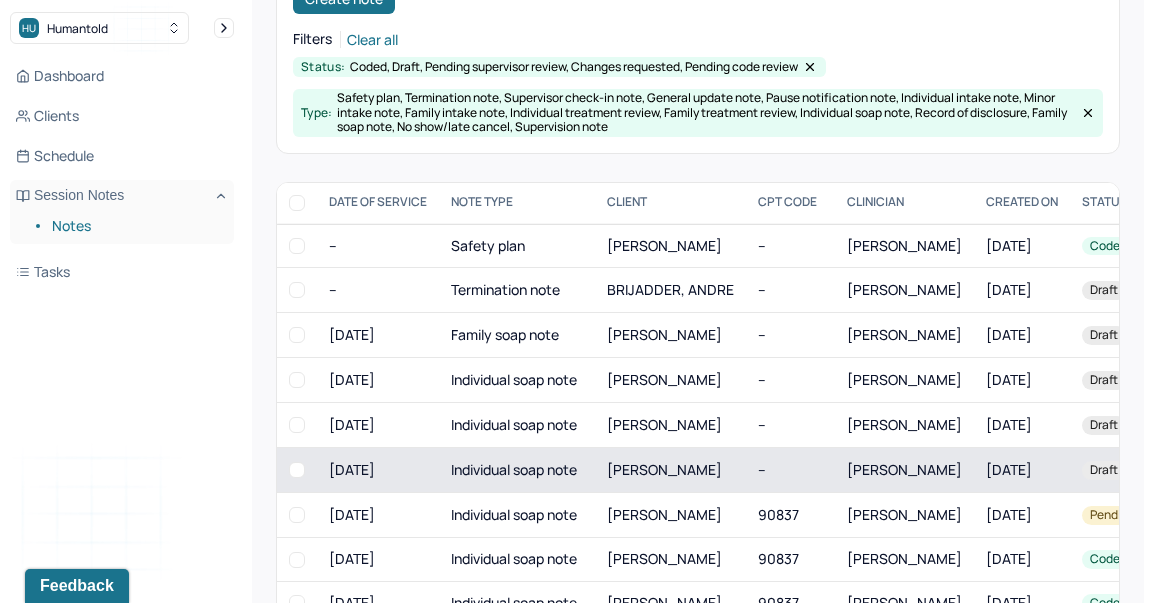 click on "[PERSON_NAME]" at bounding box center (670, 470) 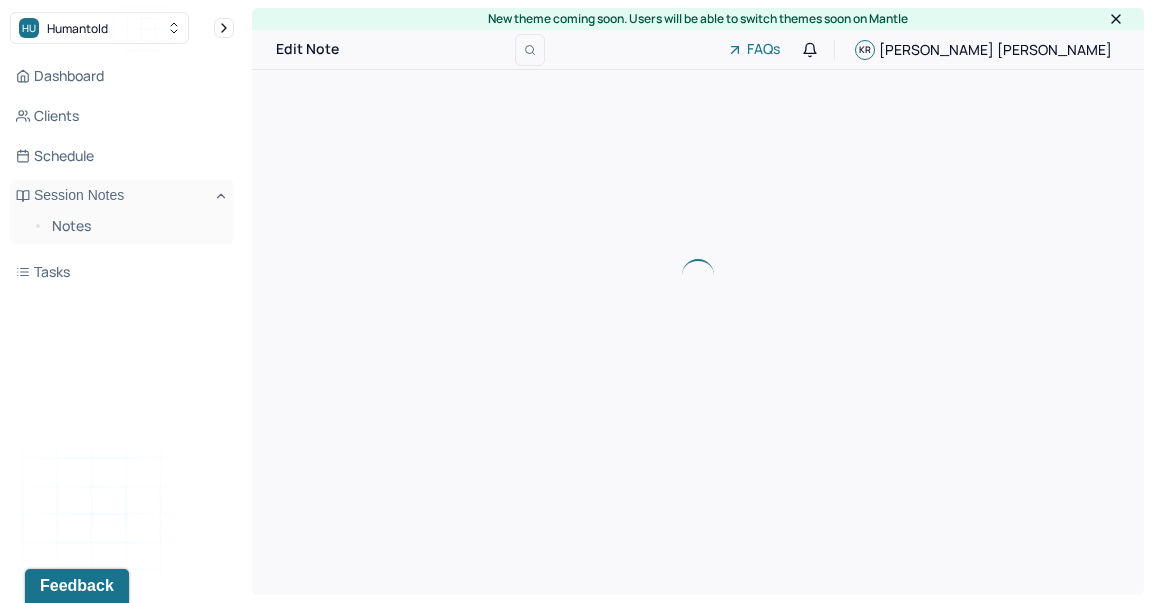 scroll, scrollTop: 0, scrollLeft: 0, axis: both 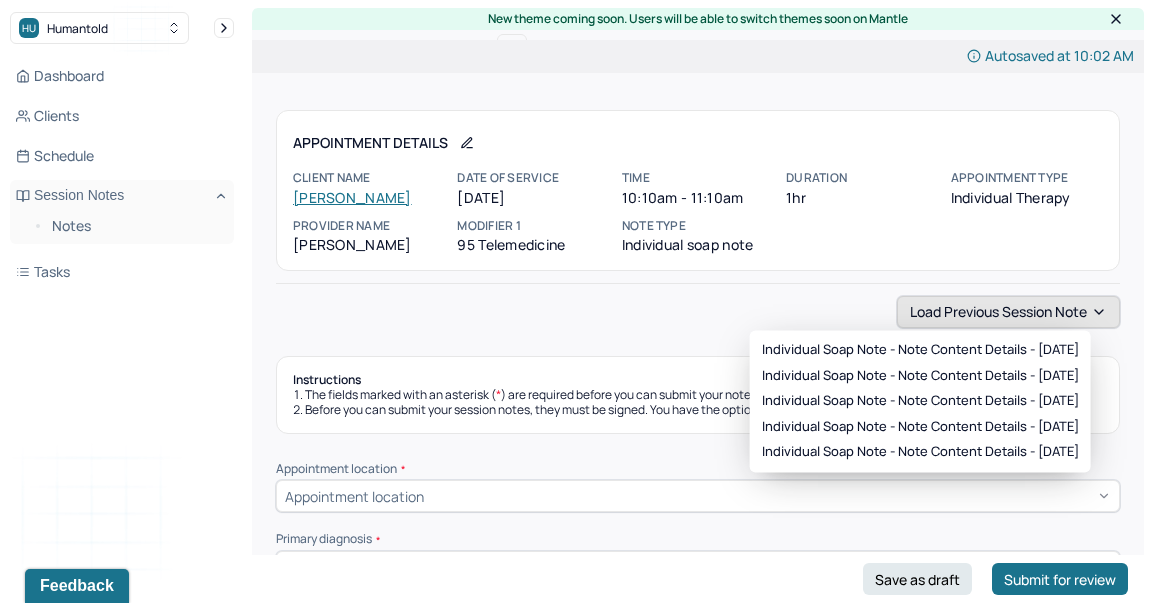 click on "Load previous session note" at bounding box center [1008, 312] 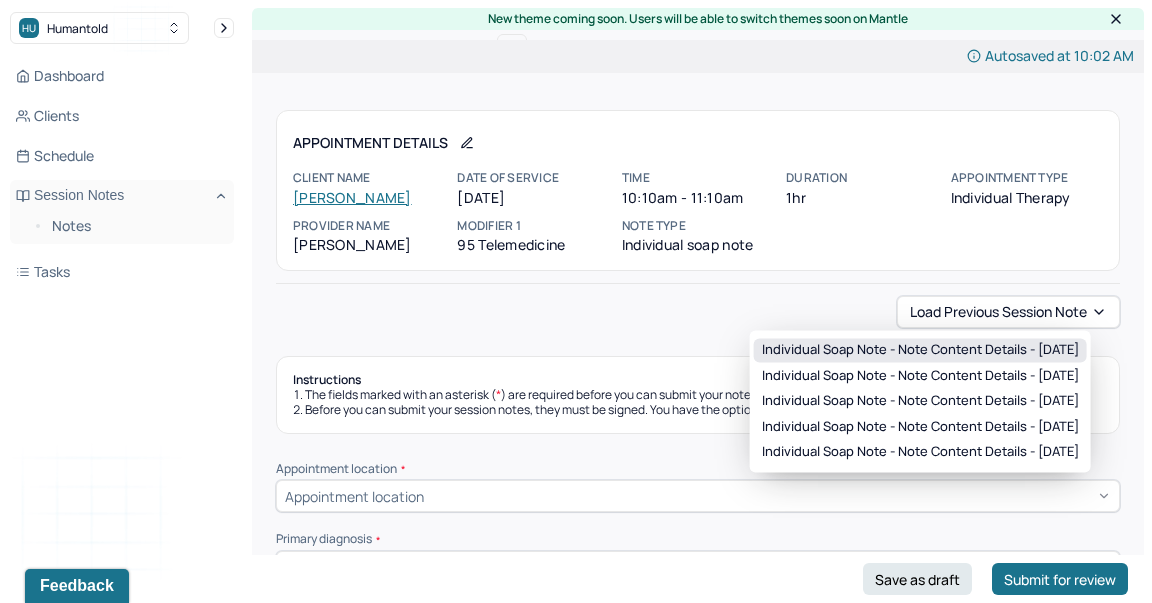 click on "Individual soap note   - Note content Details -   [DATE]" at bounding box center [920, 350] 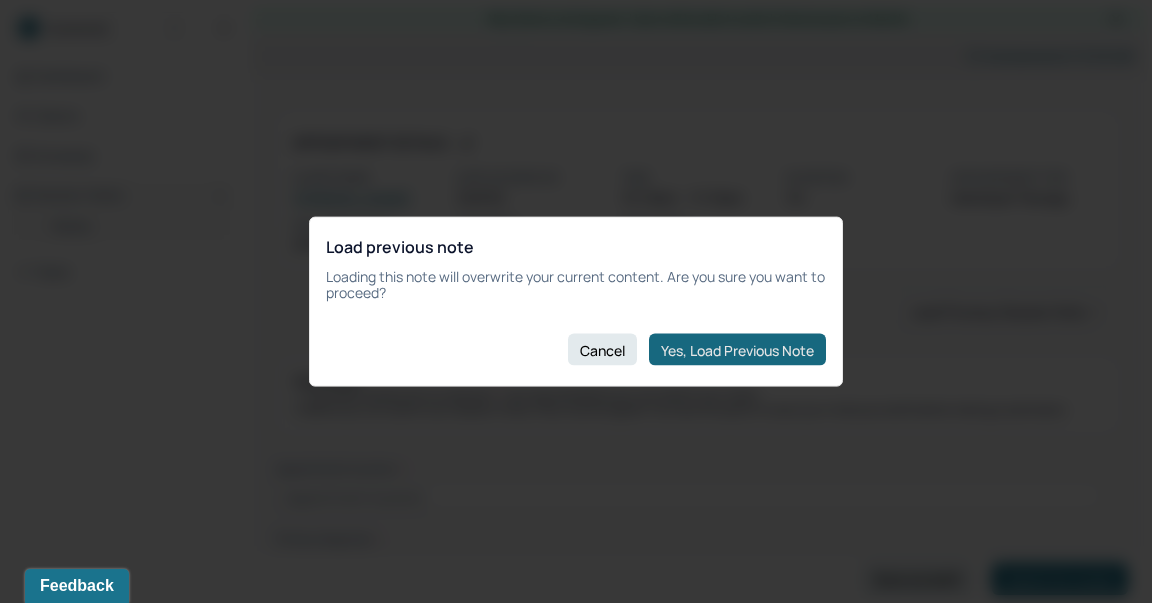 click on "Yes, Load Previous Note" at bounding box center [737, 350] 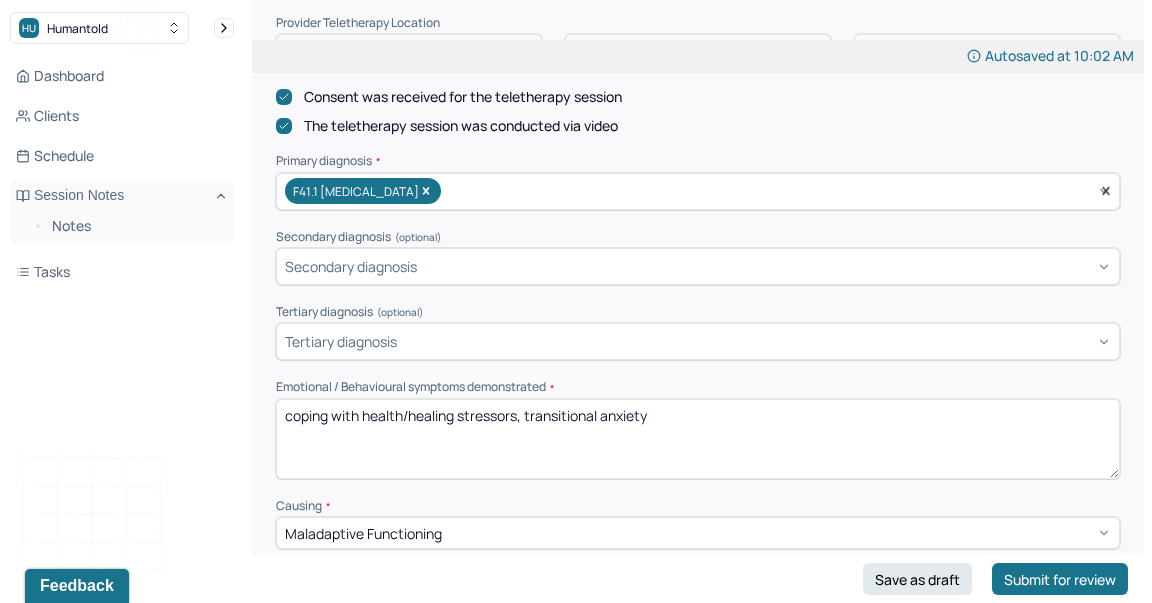 scroll, scrollTop: 629, scrollLeft: 0, axis: vertical 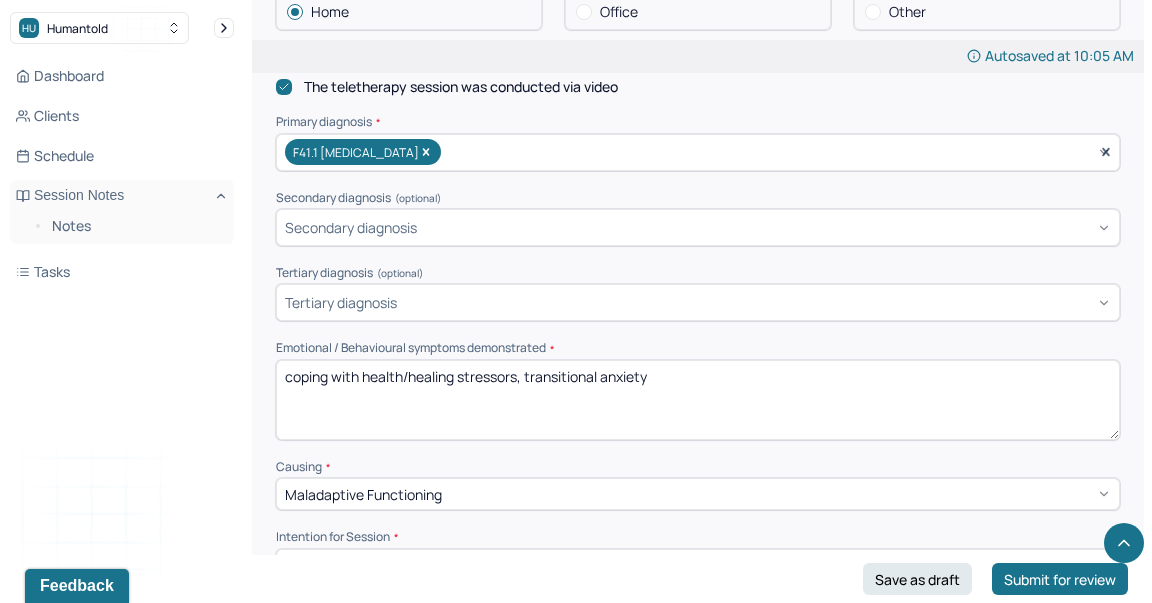 click on "coping with health/healing stressors, transitional anxiety" at bounding box center [698, 400] 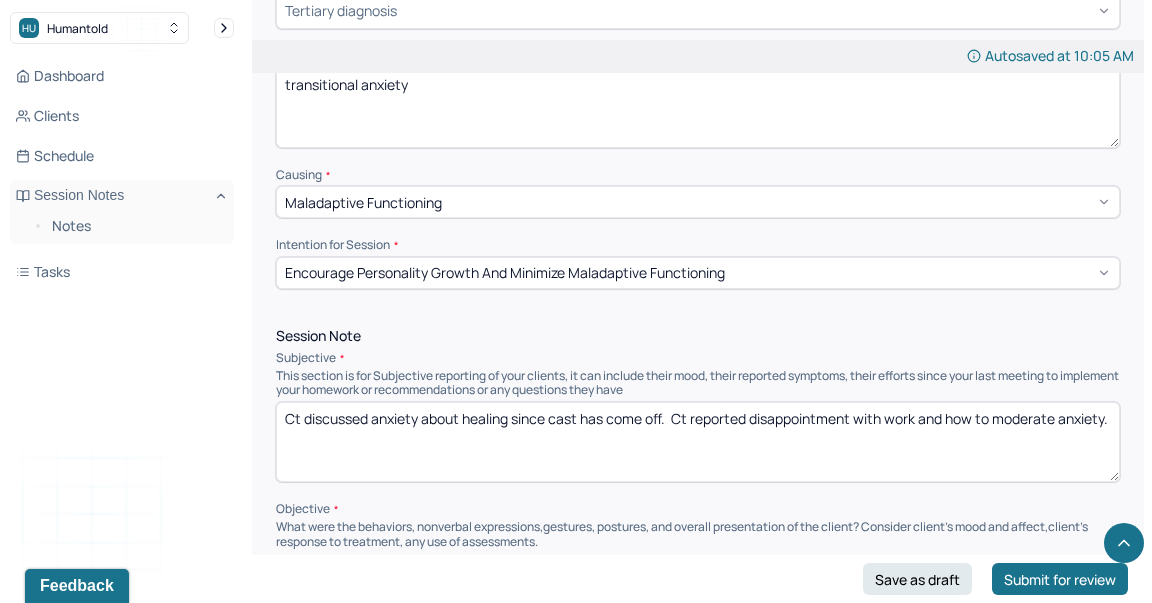 scroll, scrollTop: 1024, scrollLeft: 0, axis: vertical 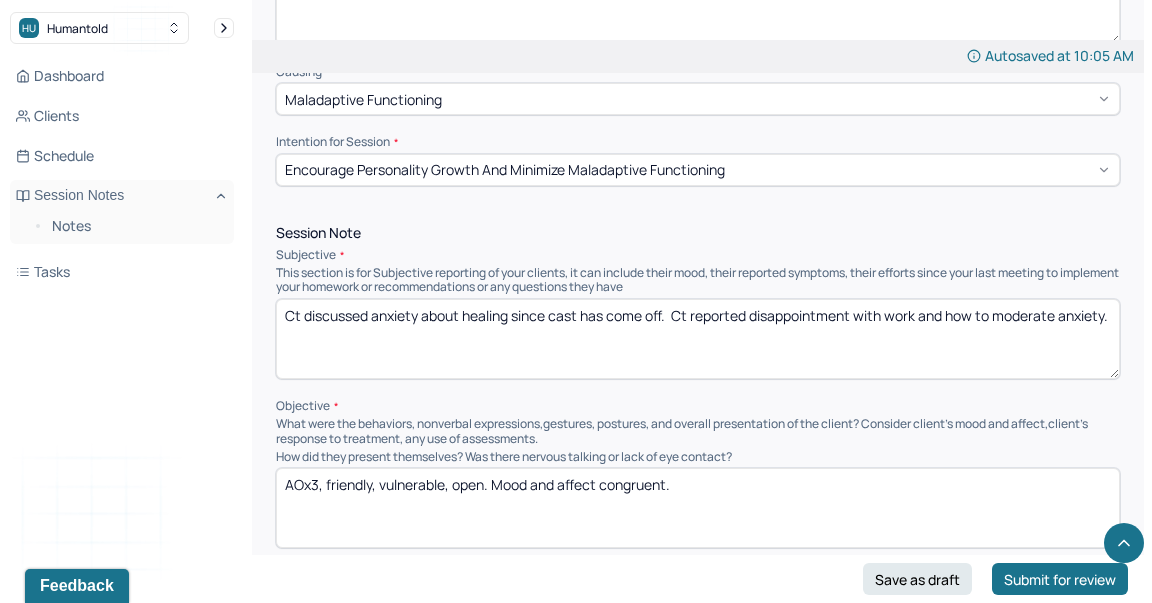 type on "transitional anxiety" 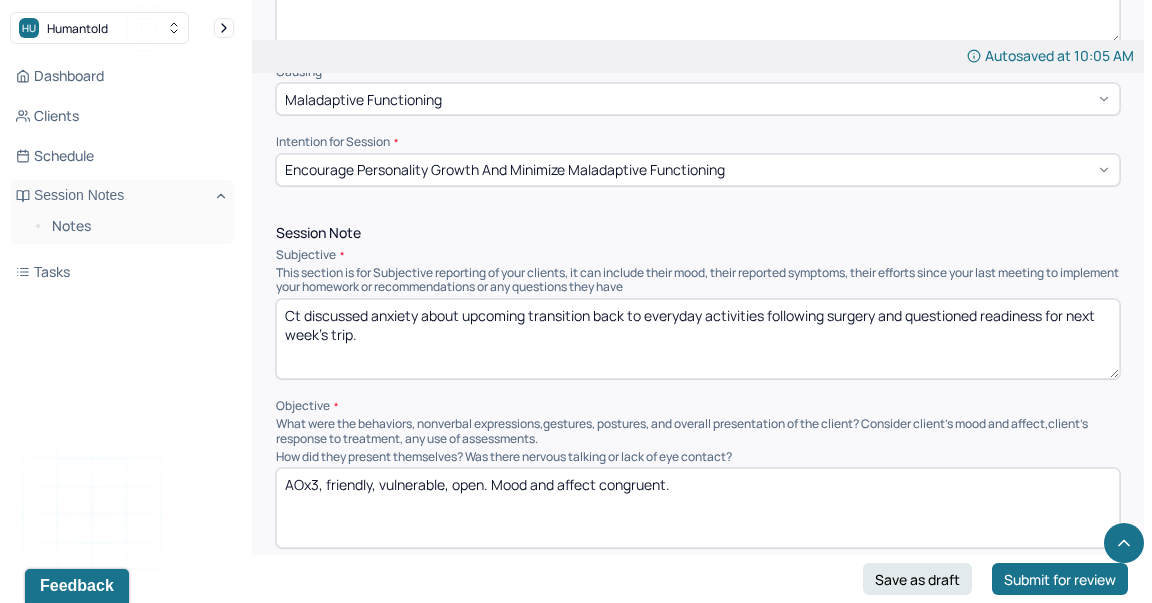 type on "Ct discussed anxiety about upcoming transition back to everyday activities following surgery and questioned readiness for next week's trip." 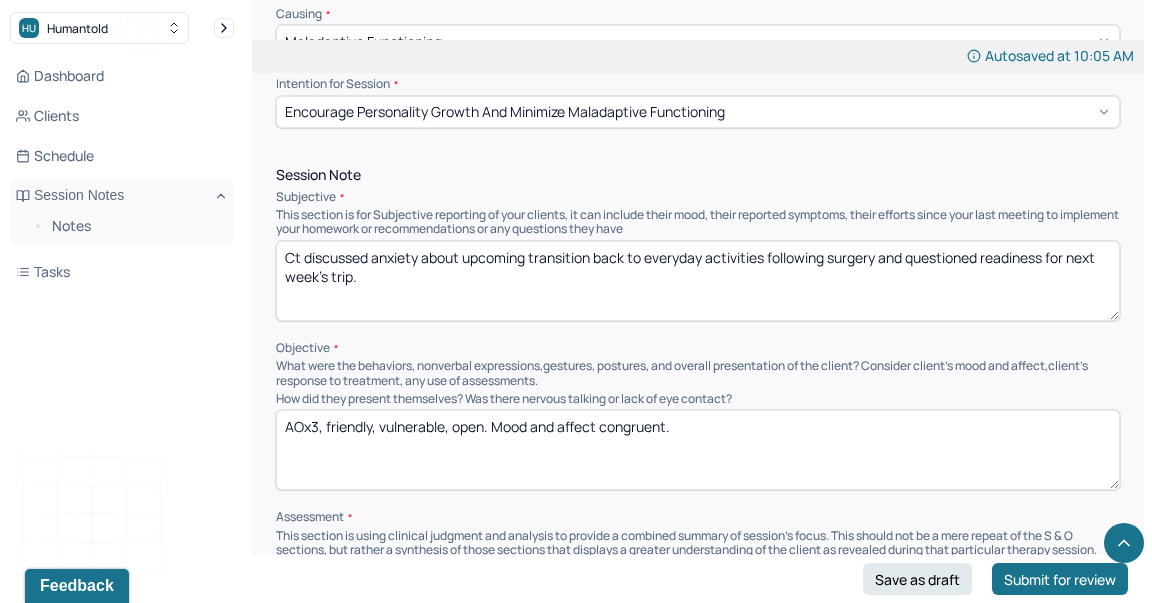 scroll, scrollTop: 1083, scrollLeft: 0, axis: vertical 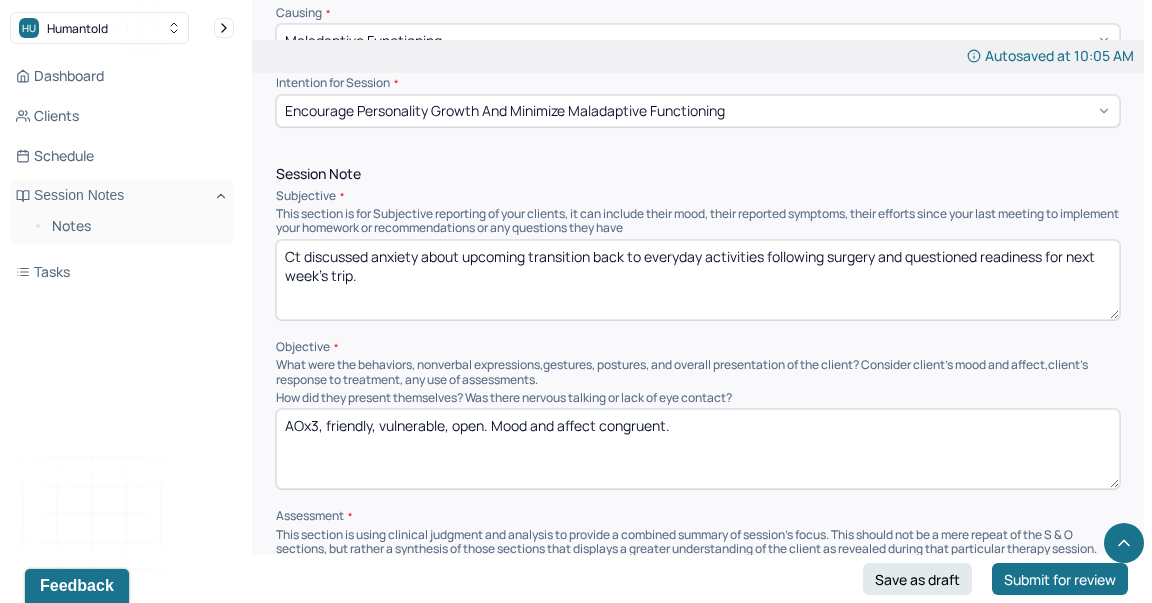 click on "Session Note Subjective This section is for Subjective reporting of your clients, it can include their mood, their reported symptoms, their efforts since your last meeting to implement your homework or recommendations or any questions they have Ct discussed anxiety about upcoming transition back to everyday activities following surgery and questioned readiness for next week's trip. Objective What were the behaviors, nonverbal expressions,gestures, postures, and overall presentation of the client? Consider client's mood and affect,client's response to treatment, any use of assessments. How did they present themselves? Was there nervous talking or lack of eye contact? AOx3, friendly, vulnerable, open. Mood and affect congruent. Assessment Ct responded favorably to interventions which facilitated processing of ongoing health transitions and healing and managing anxious thoughts and triggers throughout, as ct works to cope with health stress and reinforce self-concept and self-efficacy." at bounding box center (698, 418) 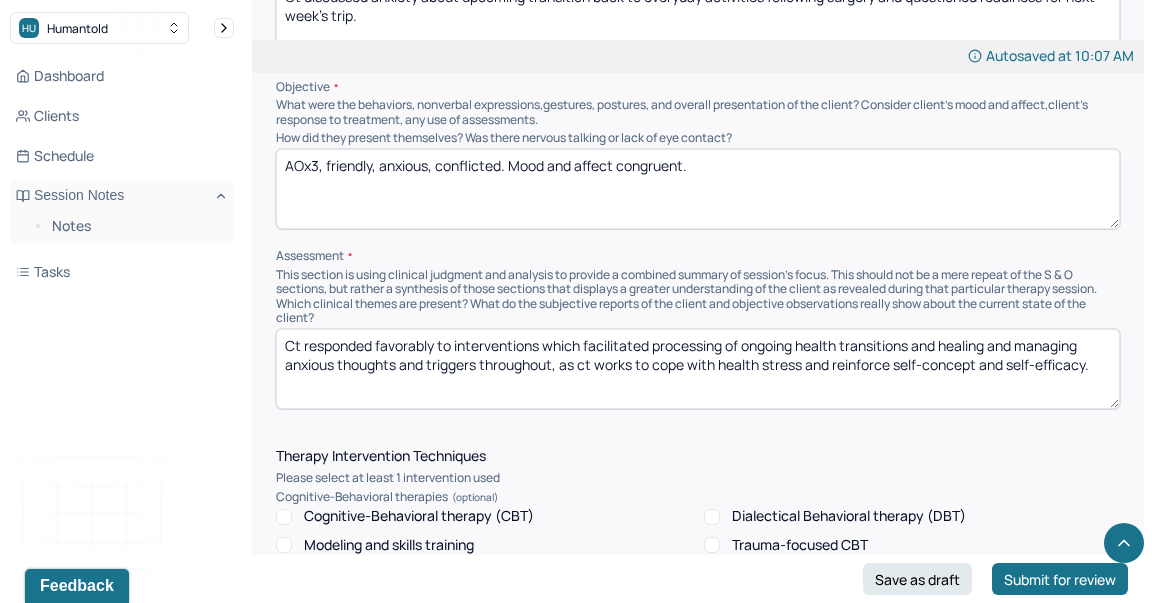 scroll, scrollTop: 1352, scrollLeft: 0, axis: vertical 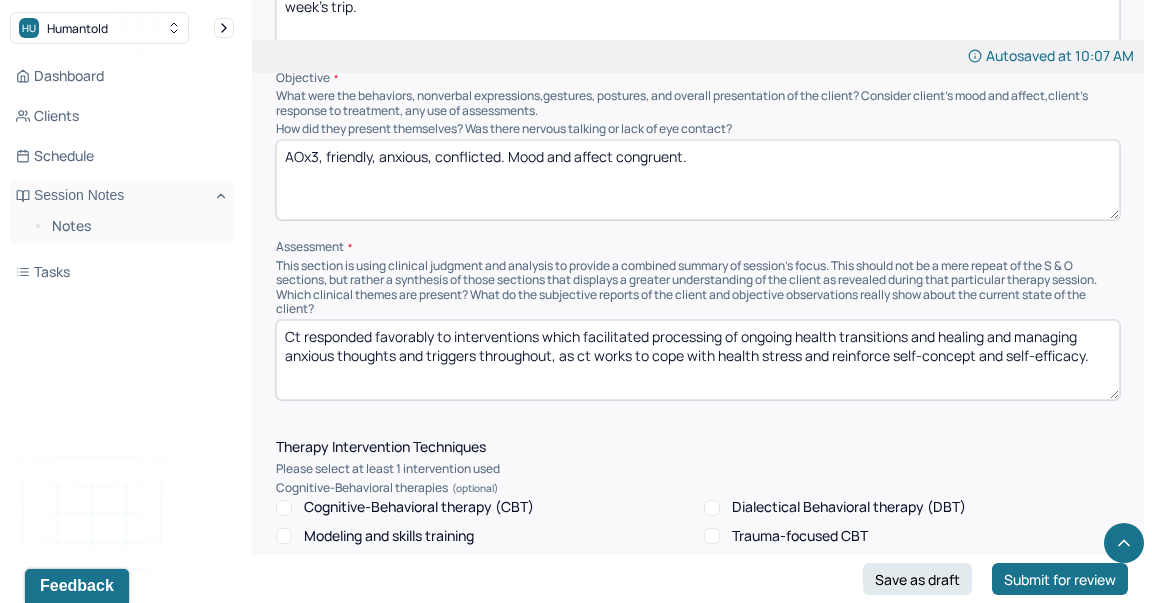 type on "AOx3, friendly, anxious, conflicted. Mood and affect congruent." 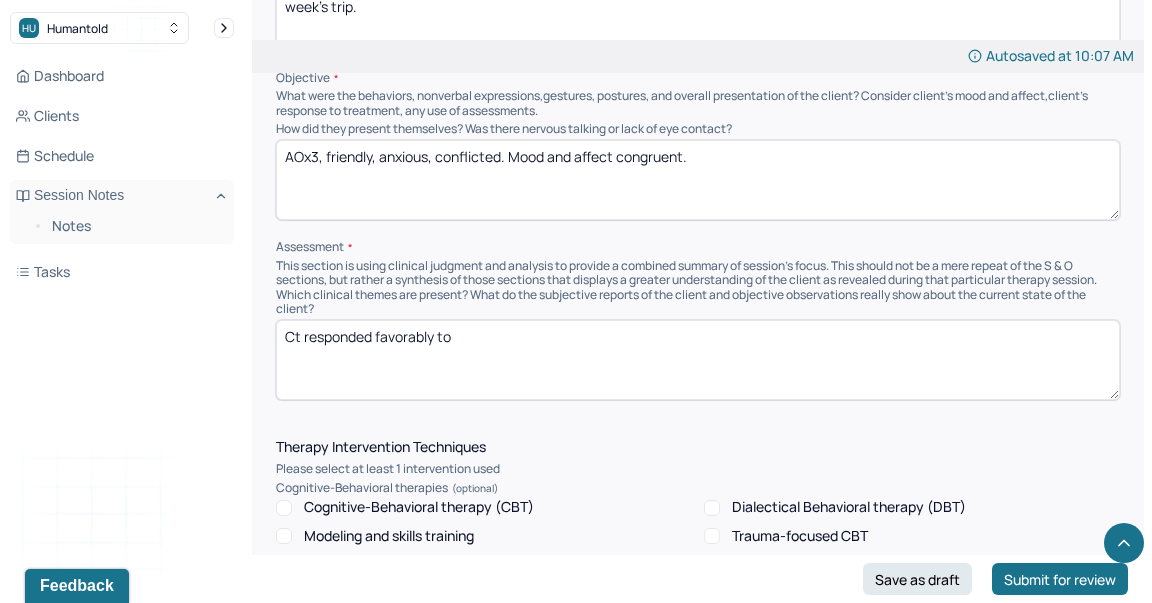 type on "Ct responded favorably to" 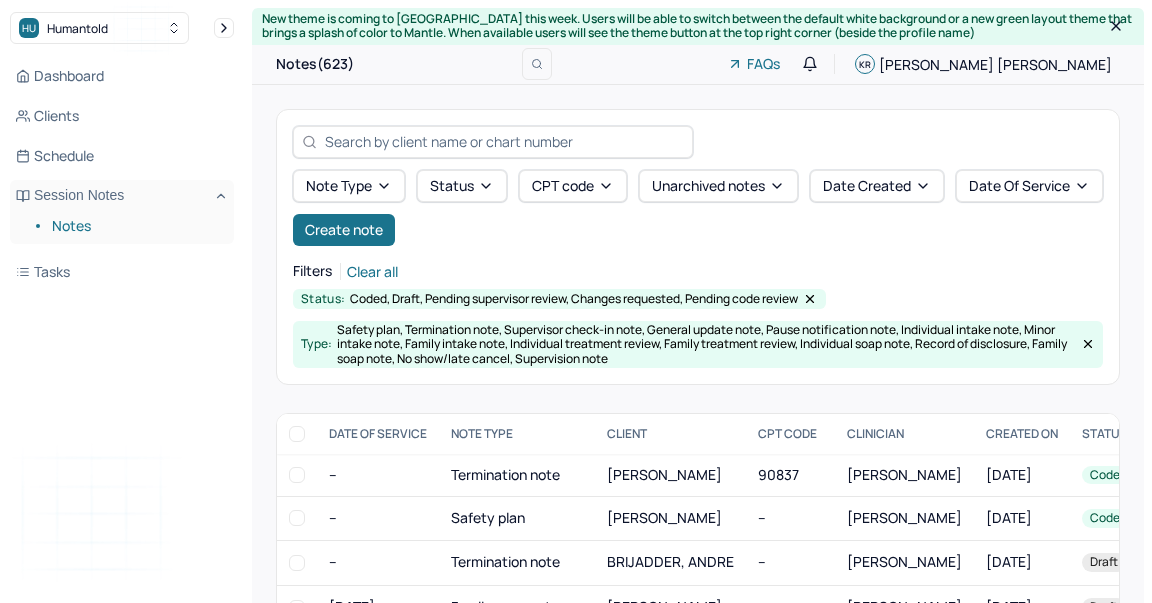scroll, scrollTop: 99, scrollLeft: 0, axis: vertical 